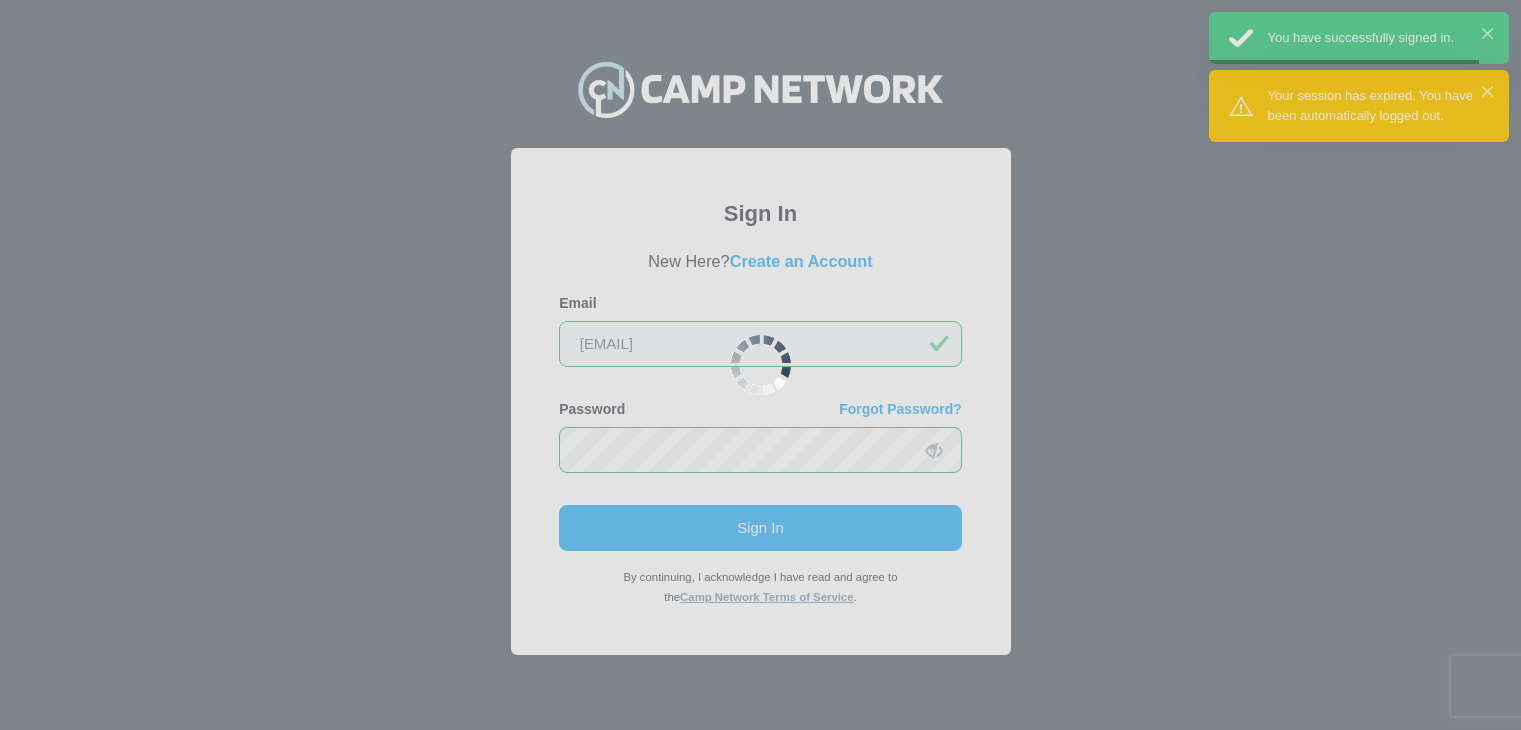 scroll, scrollTop: 0, scrollLeft: 0, axis: both 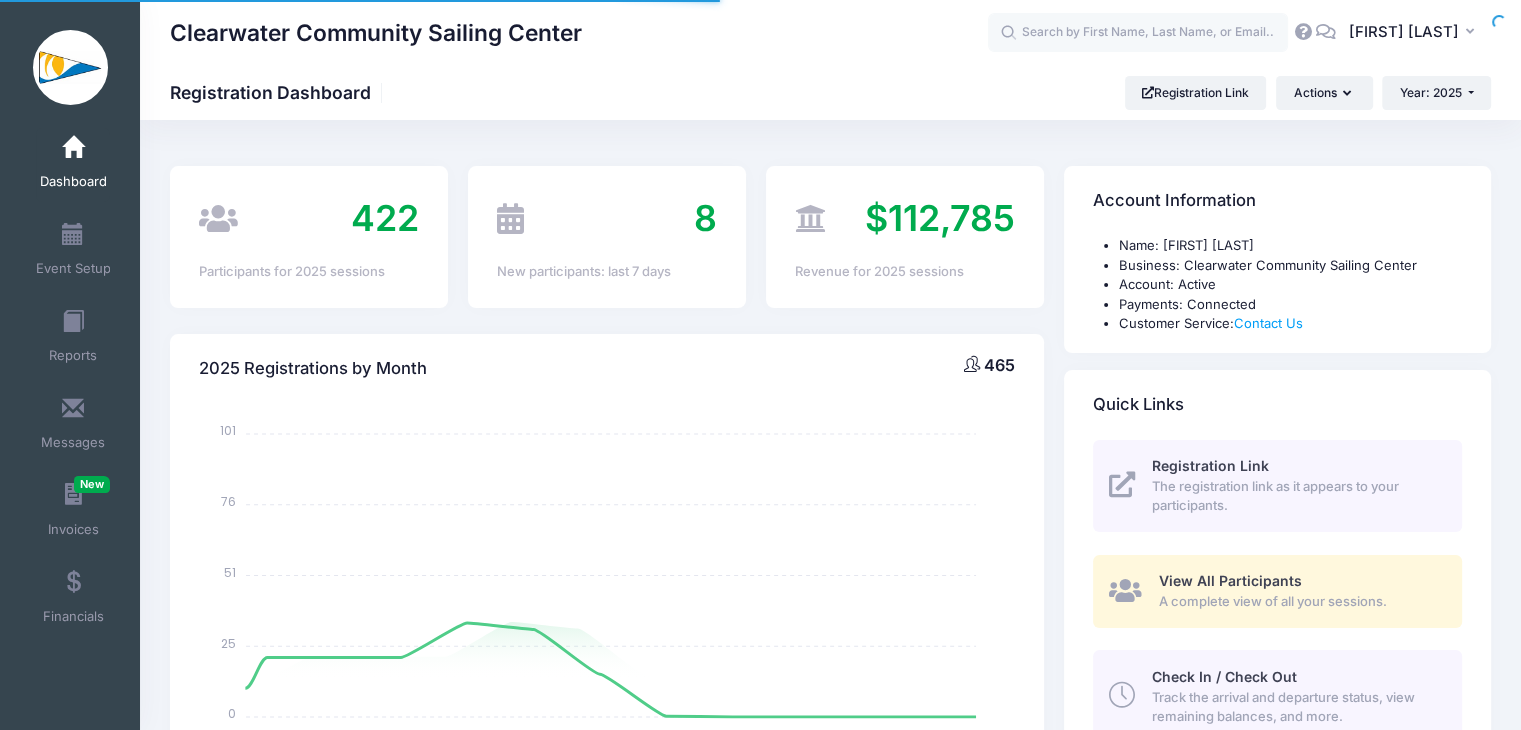 select 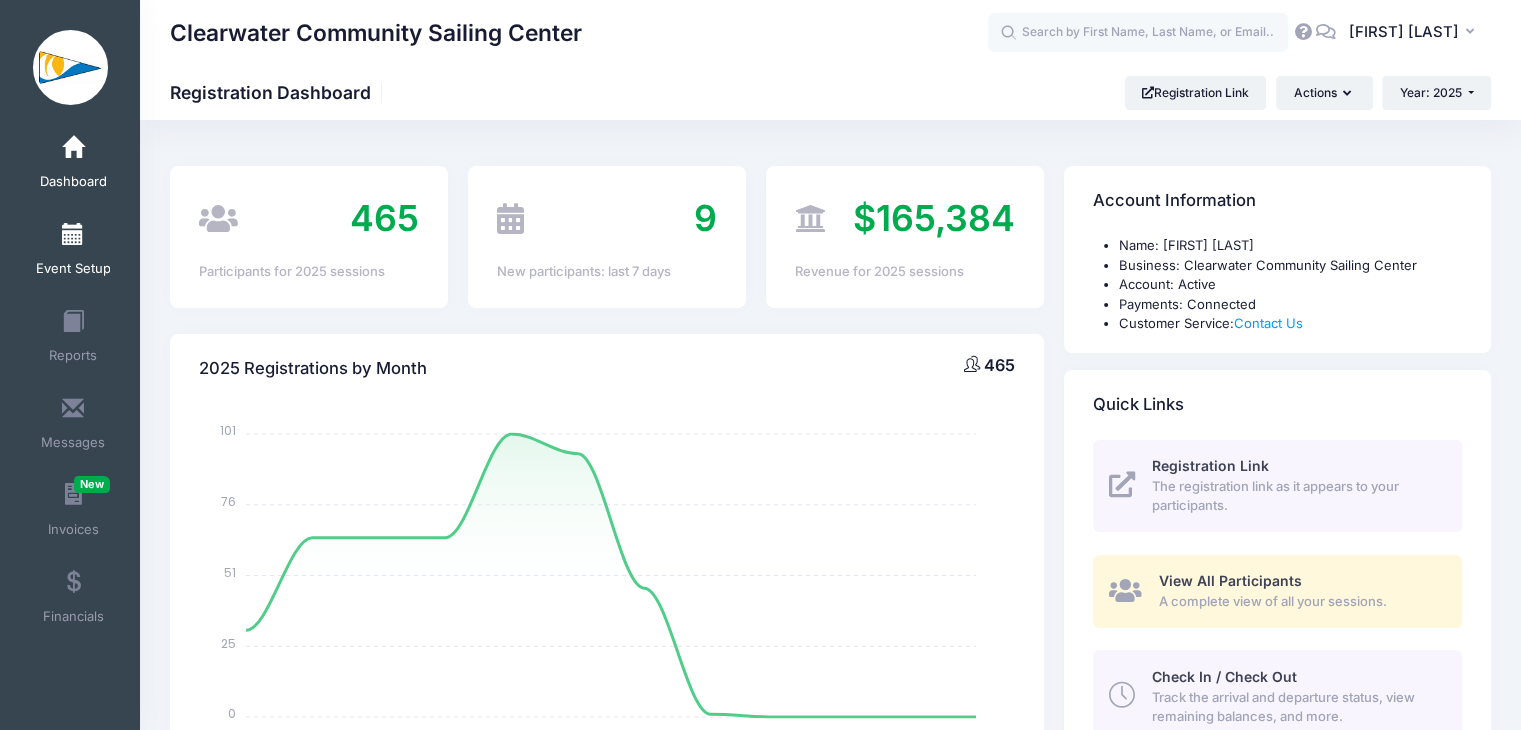 click on "Event Setup" at bounding box center [73, 269] 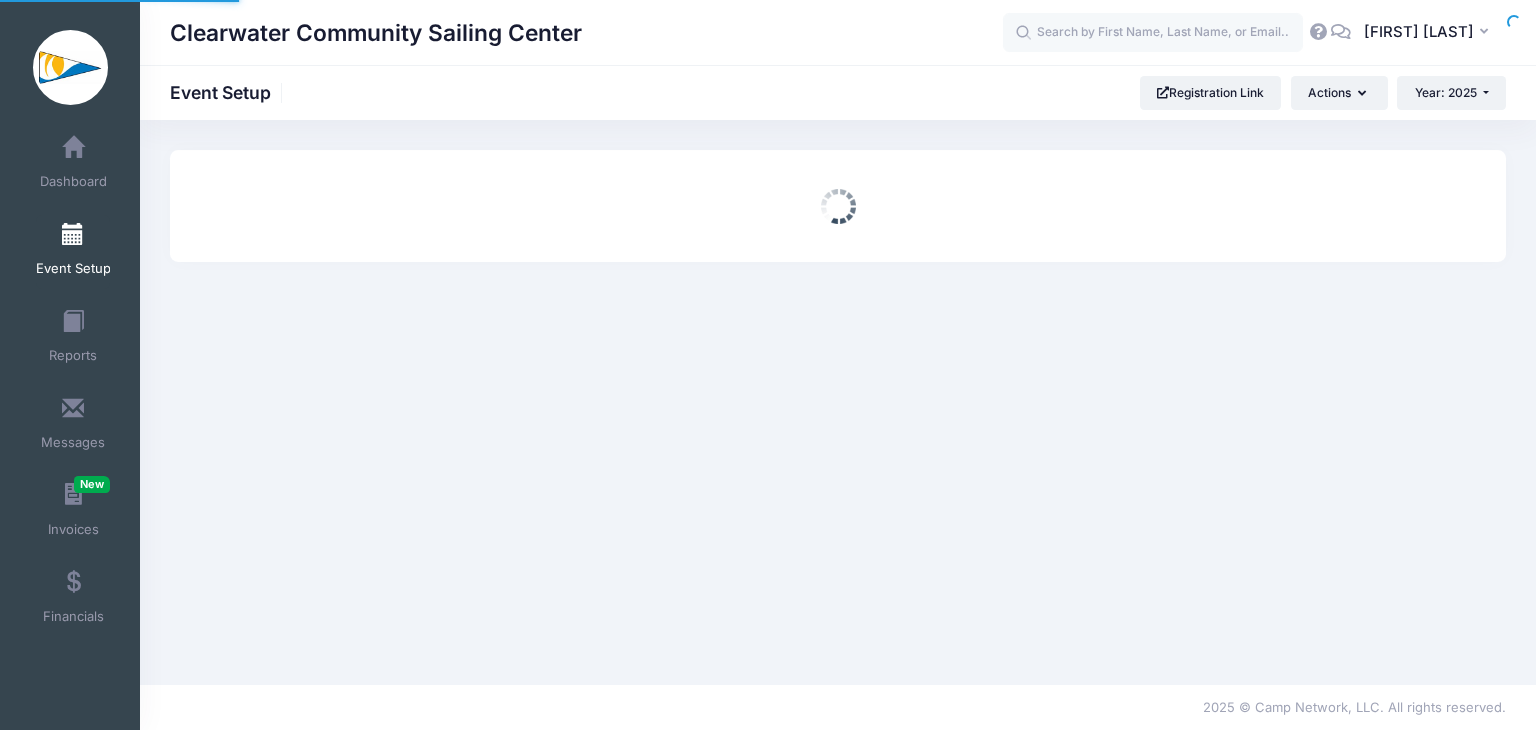 scroll, scrollTop: 0, scrollLeft: 0, axis: both 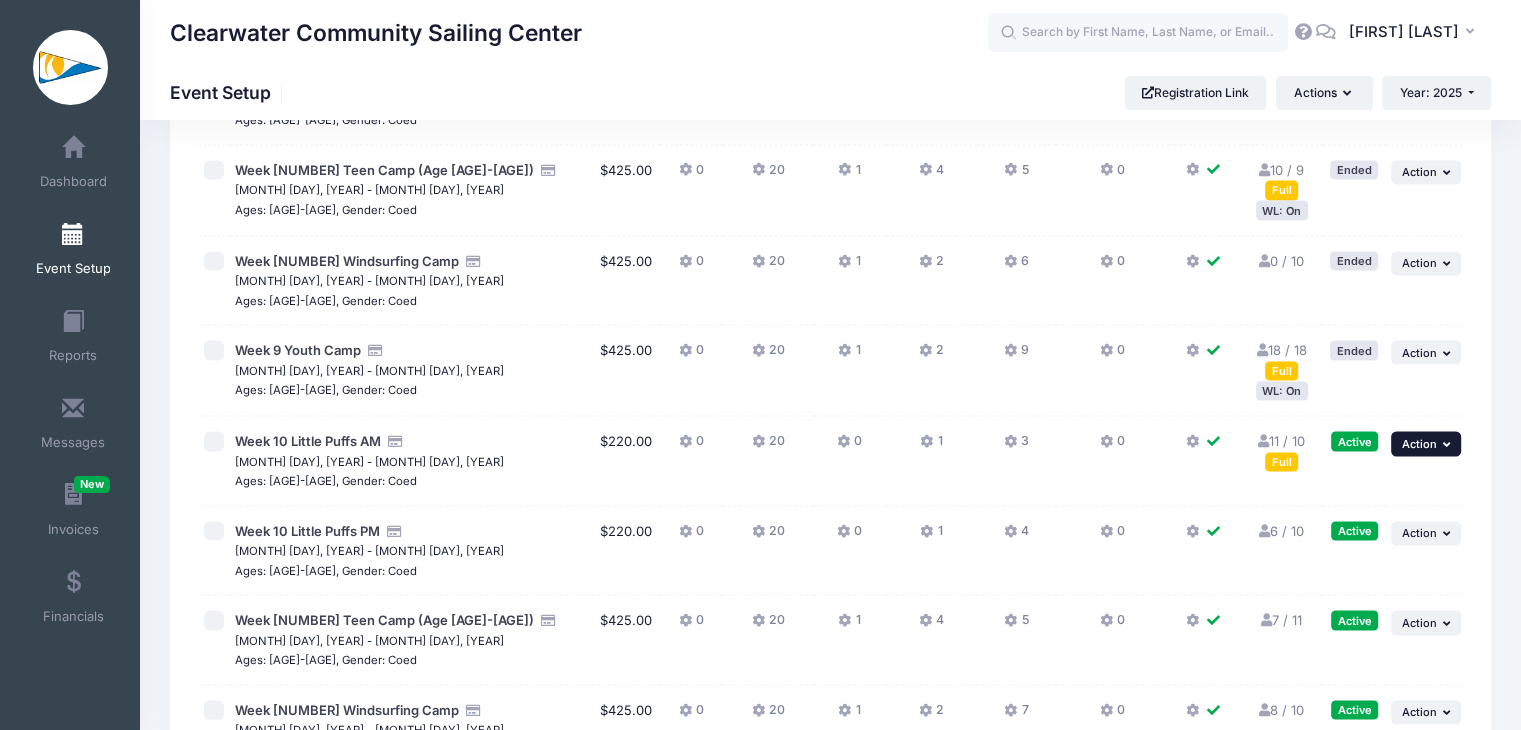 click on "Action" at bounding box center [1419, 444] 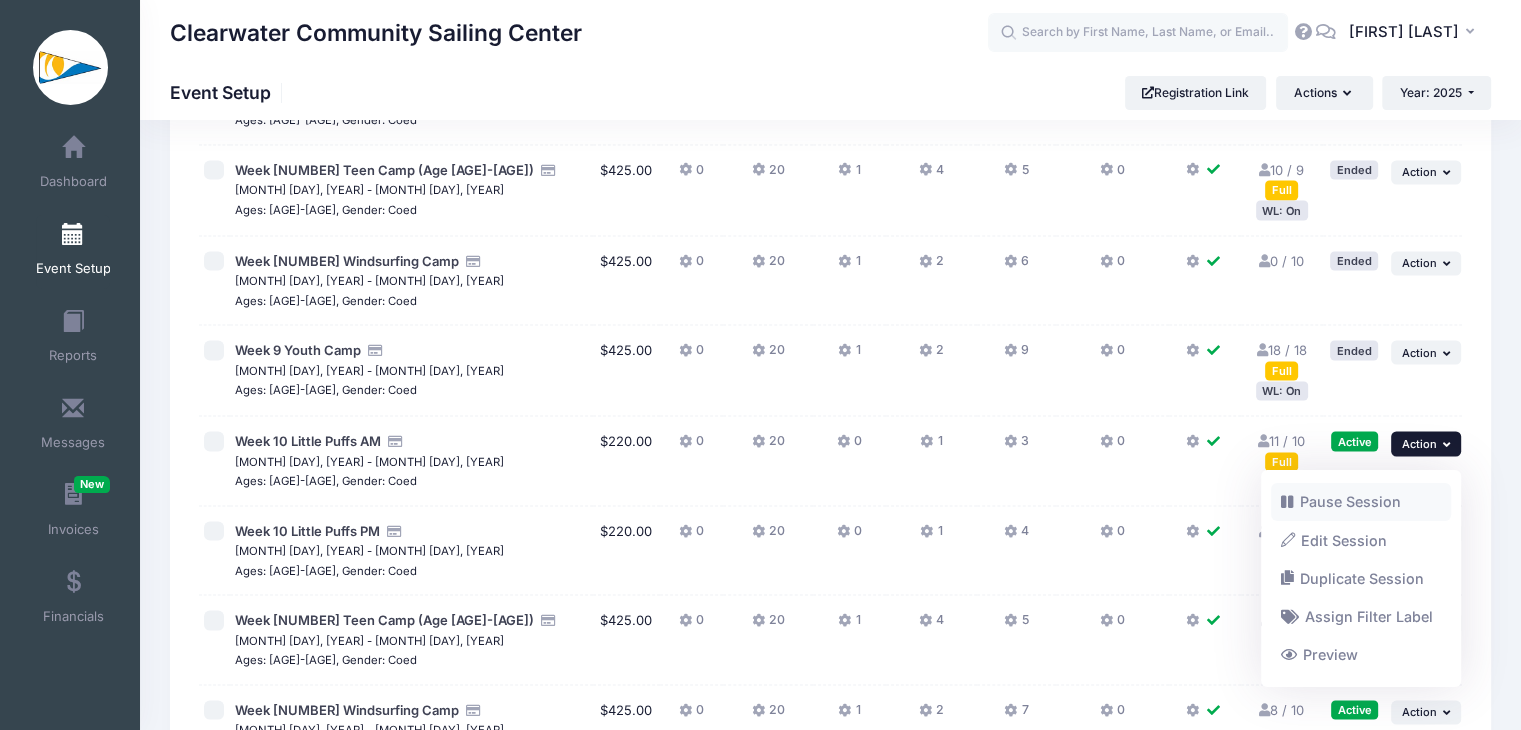click on "Pause Session" at bounding box center (1361, 502) 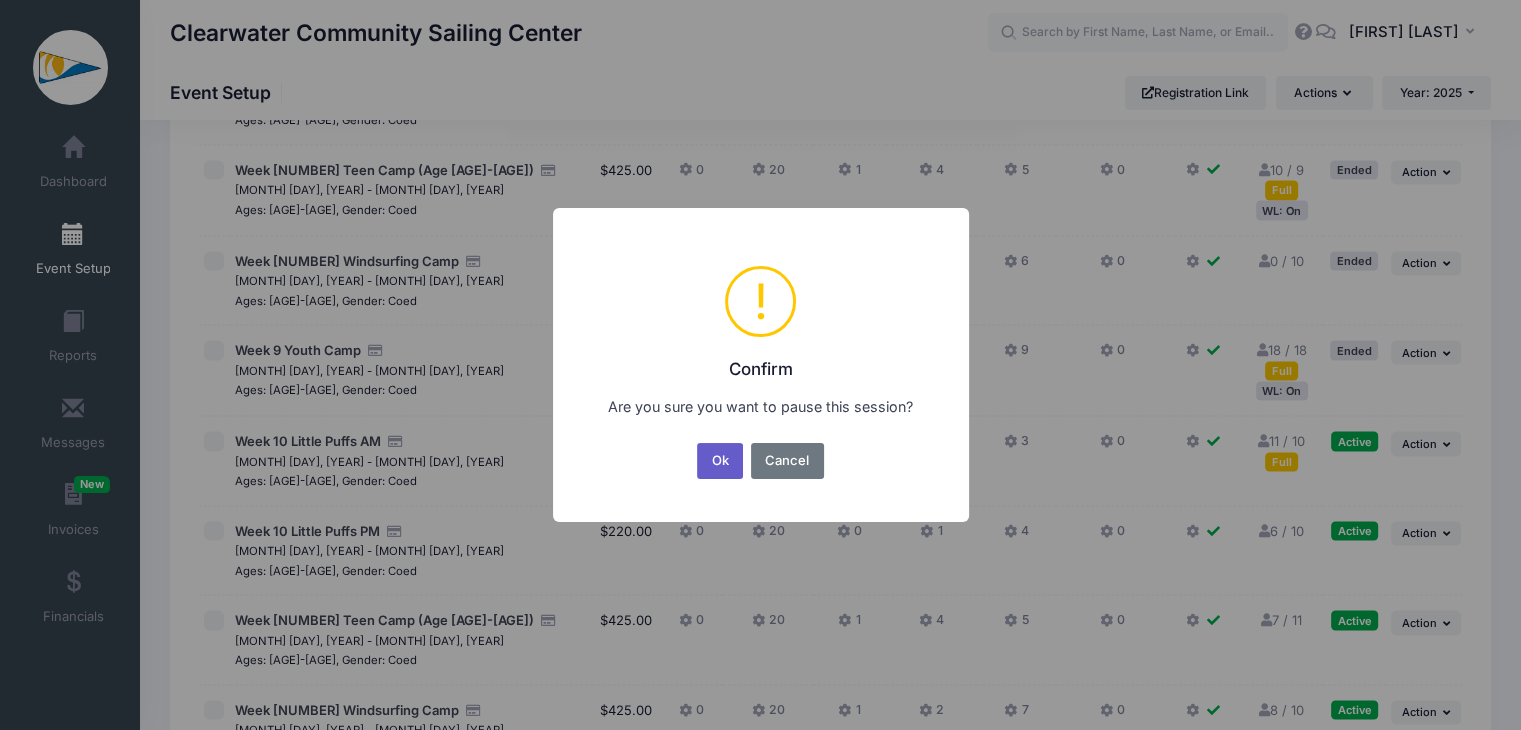 click on "Ok" at bounding box center (720, 461) 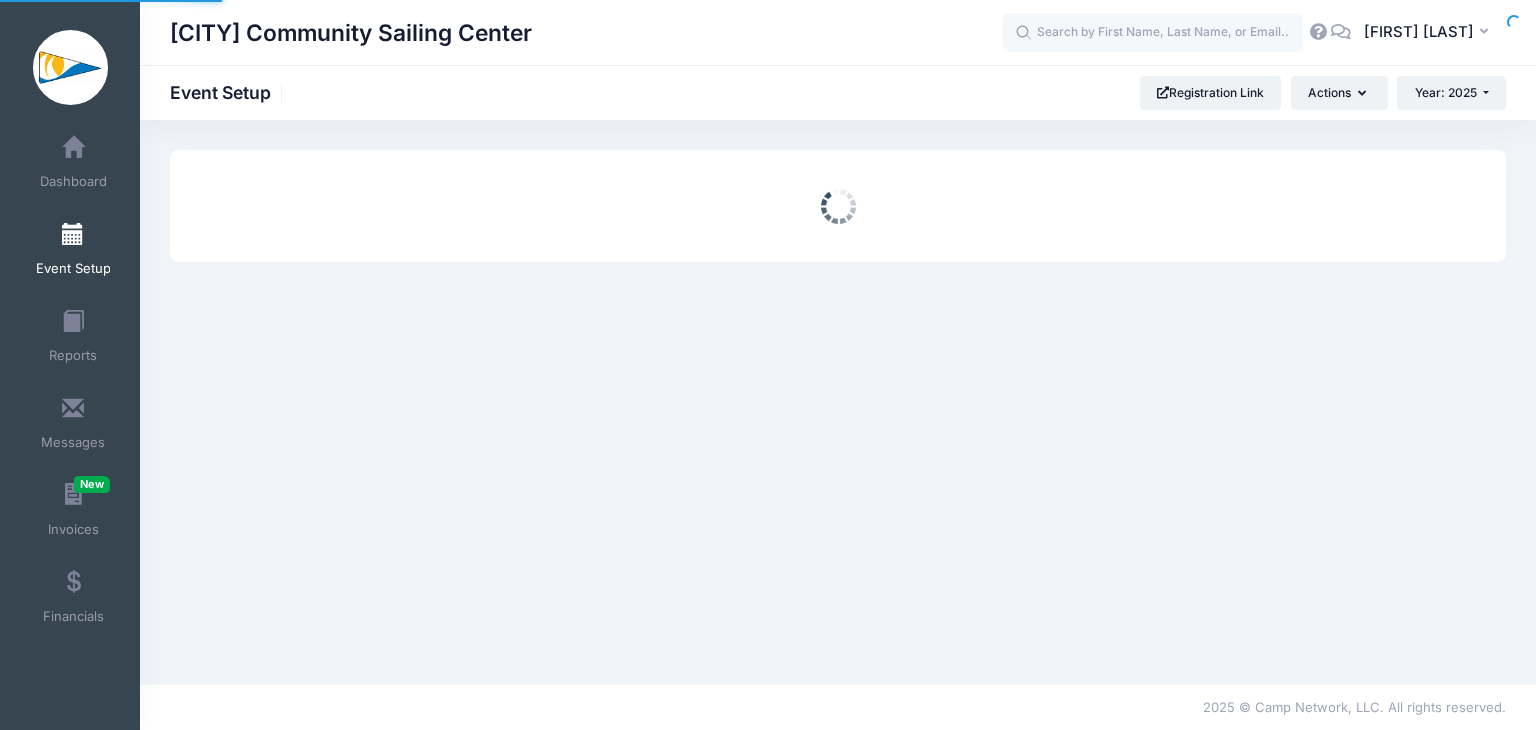 scroll, scrollTop: 0, scrollLeft: 0, axis: both 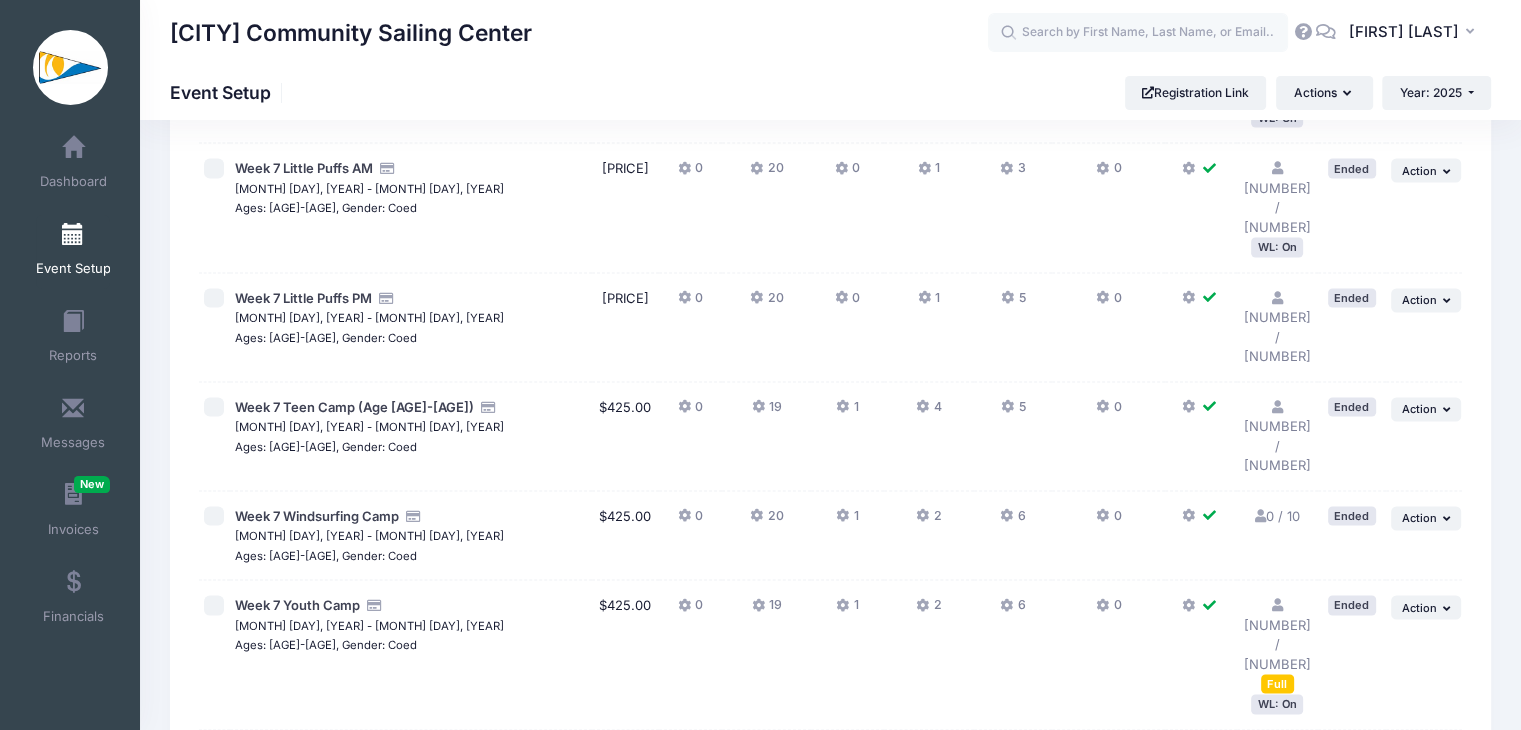 click on "Action" at bounding box center [1419, 2039] 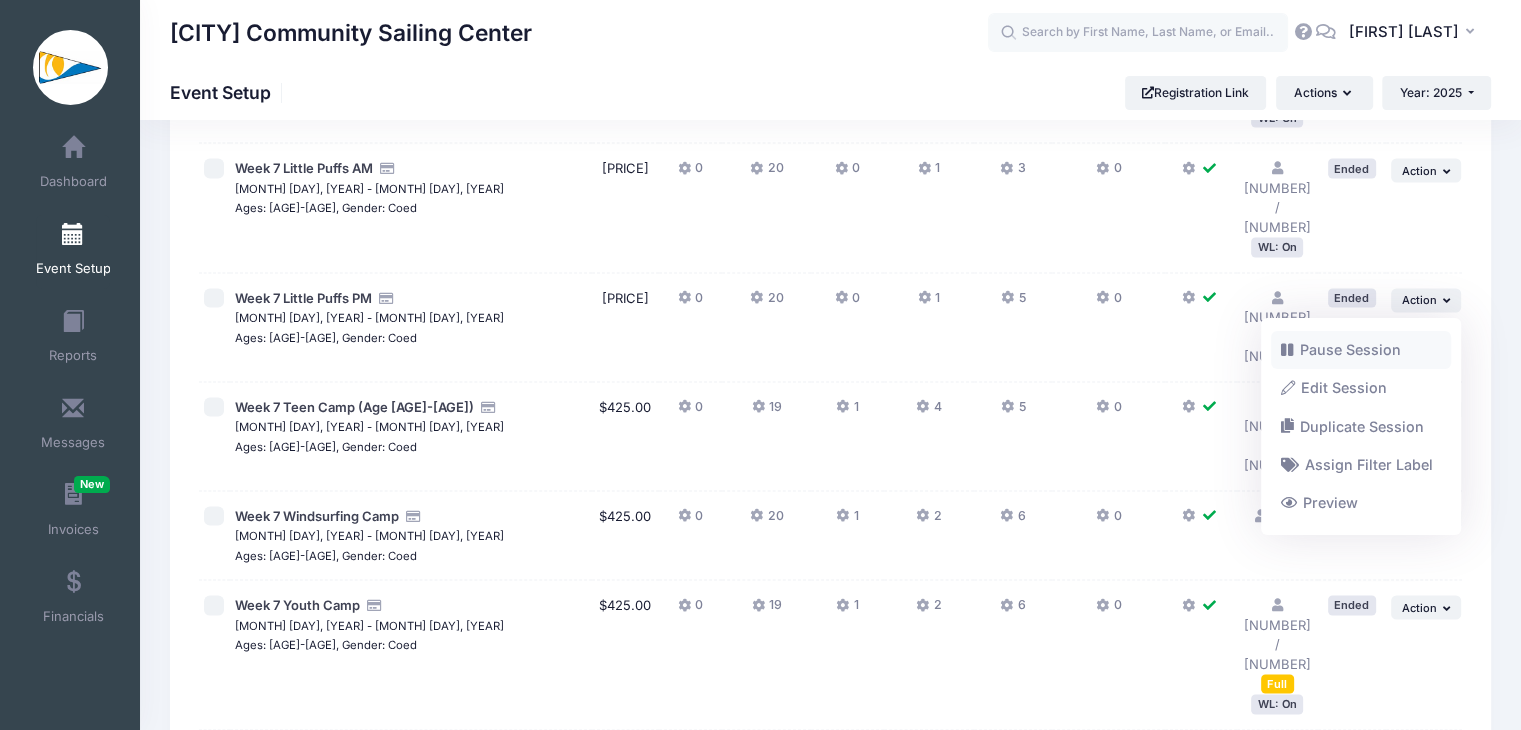 click on "Pause Session" at bounding box center (1361, 350) 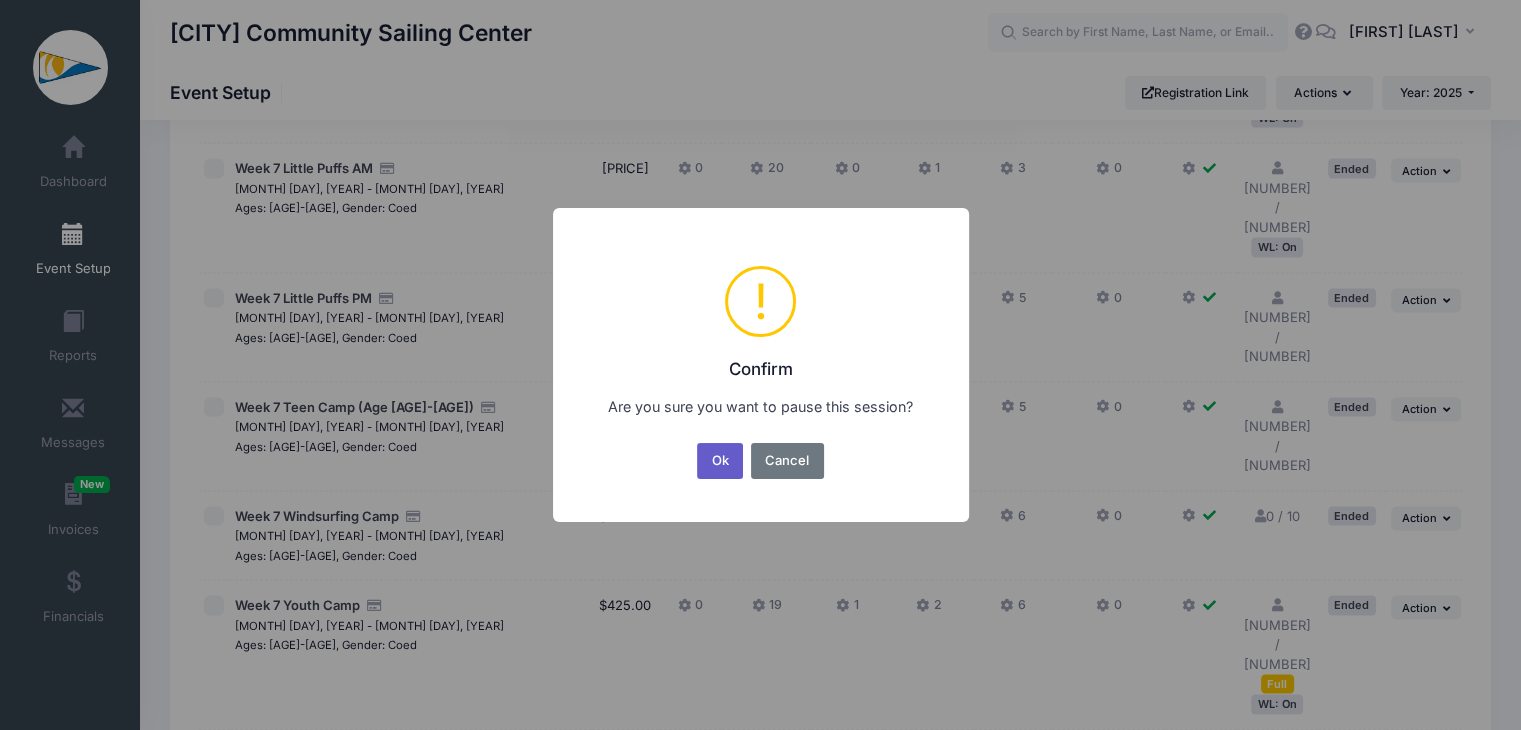 click on "Ok" at bounding box center (720, 461) 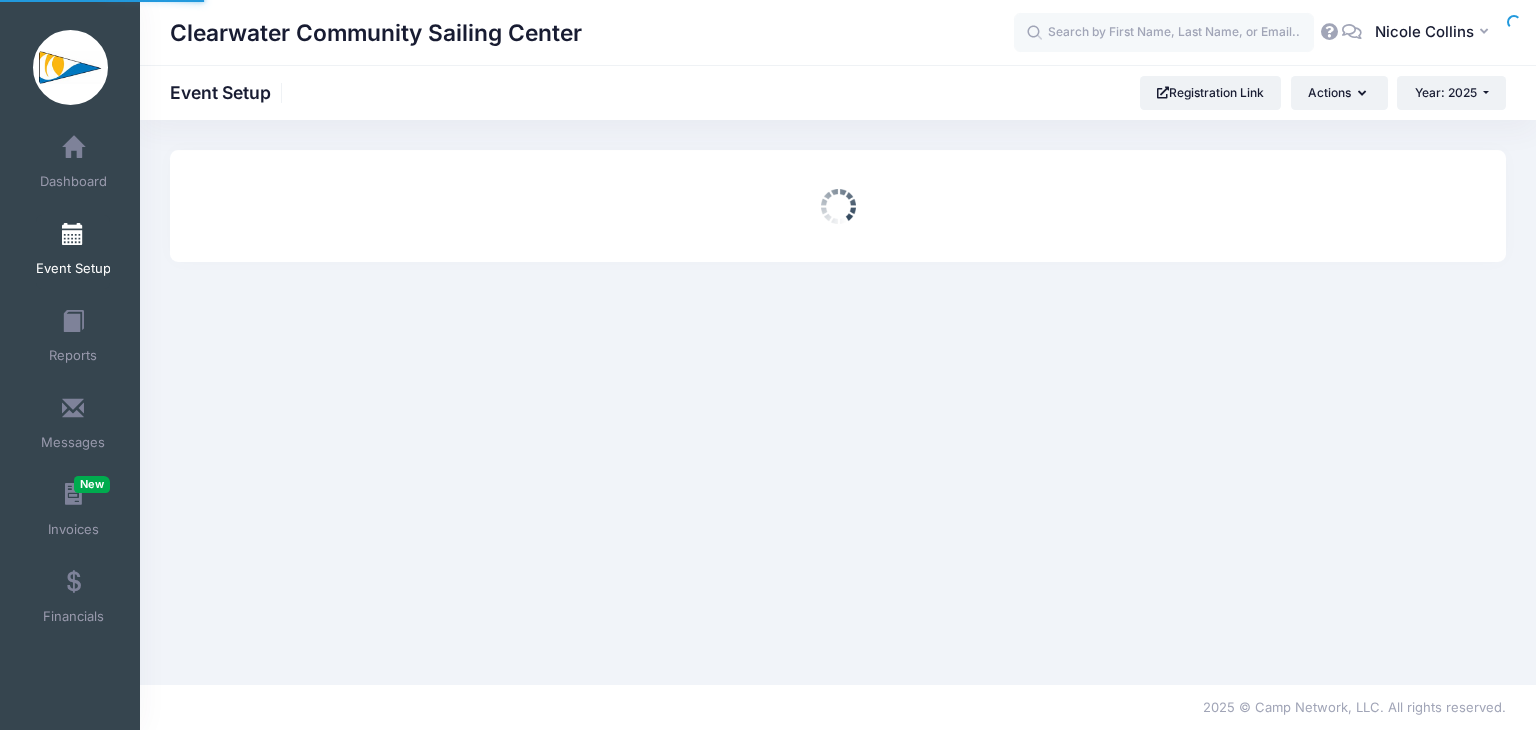 scroll, scrollTop: 0, scrollLeft: 0, axis: both 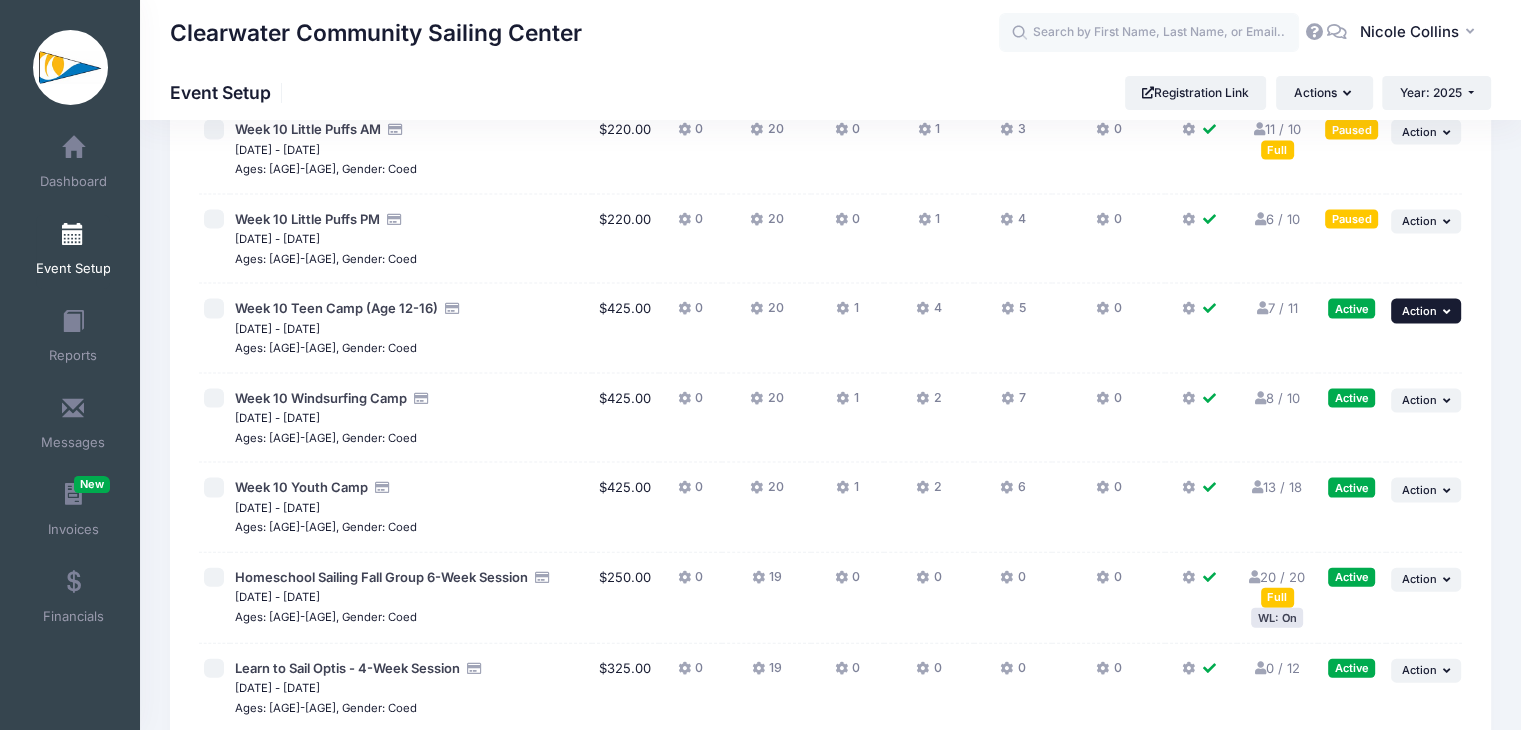 click on "Action" at bounding box center [1419, 311] 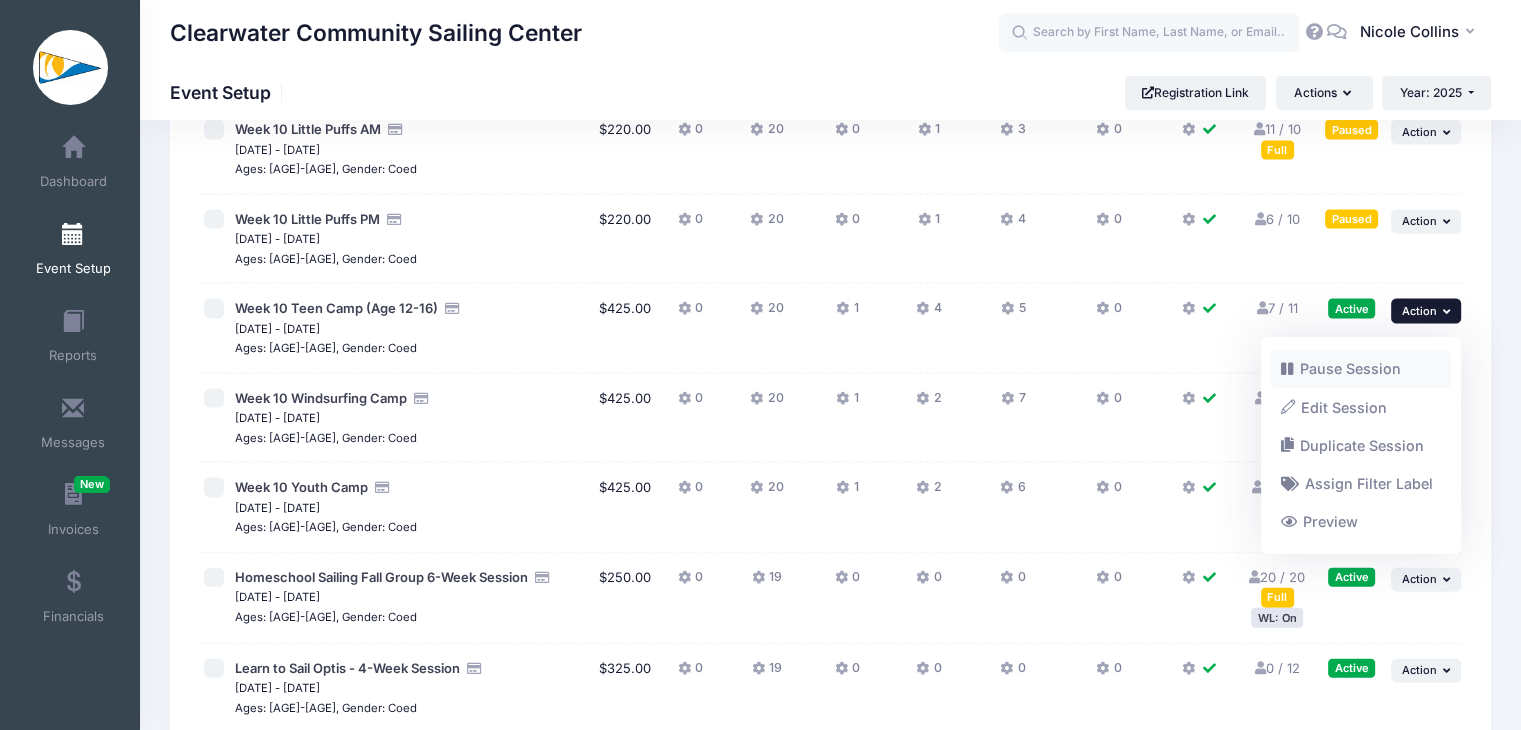click on "Pause Session" at bounding box center (1361, 369) 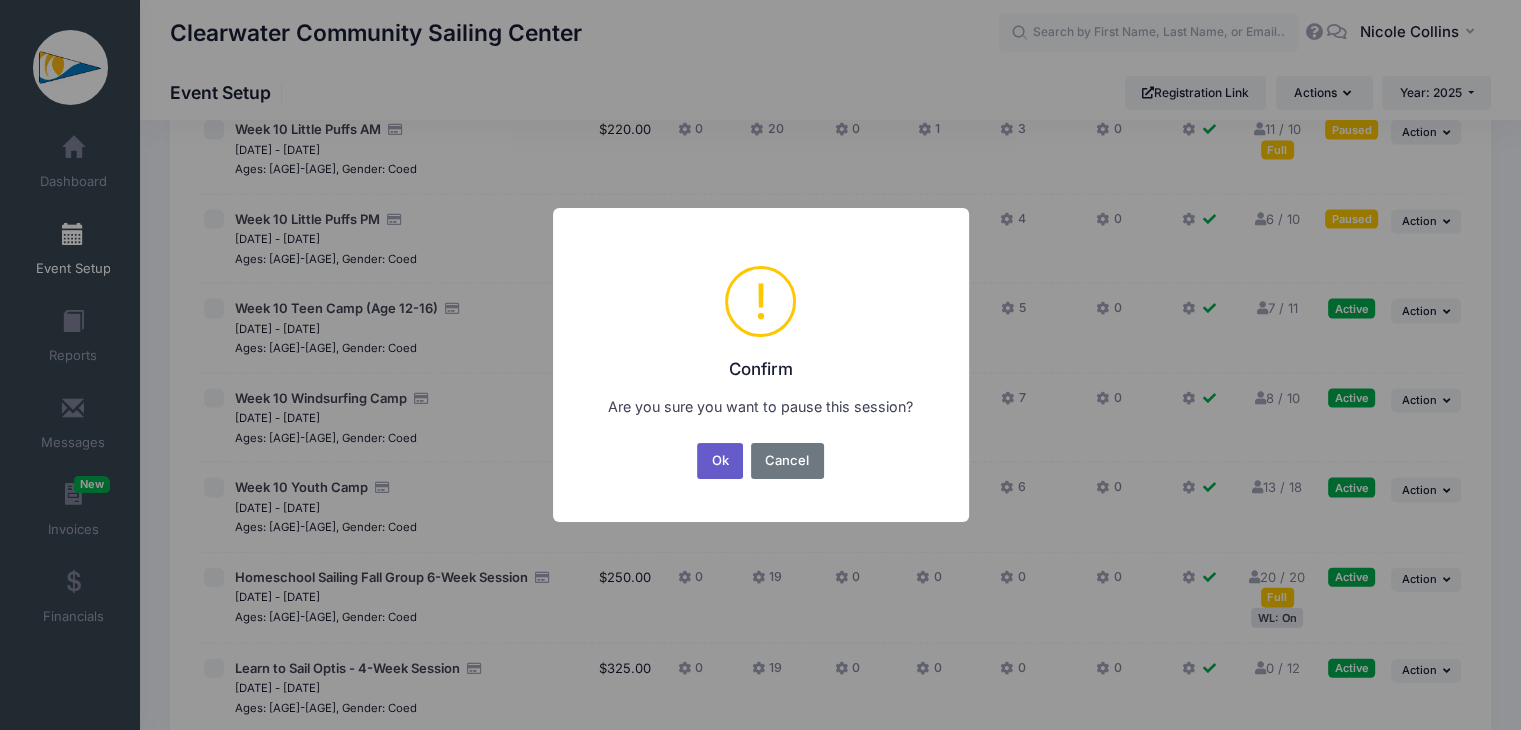 click on "Ok" at bounding box center (720, 461) 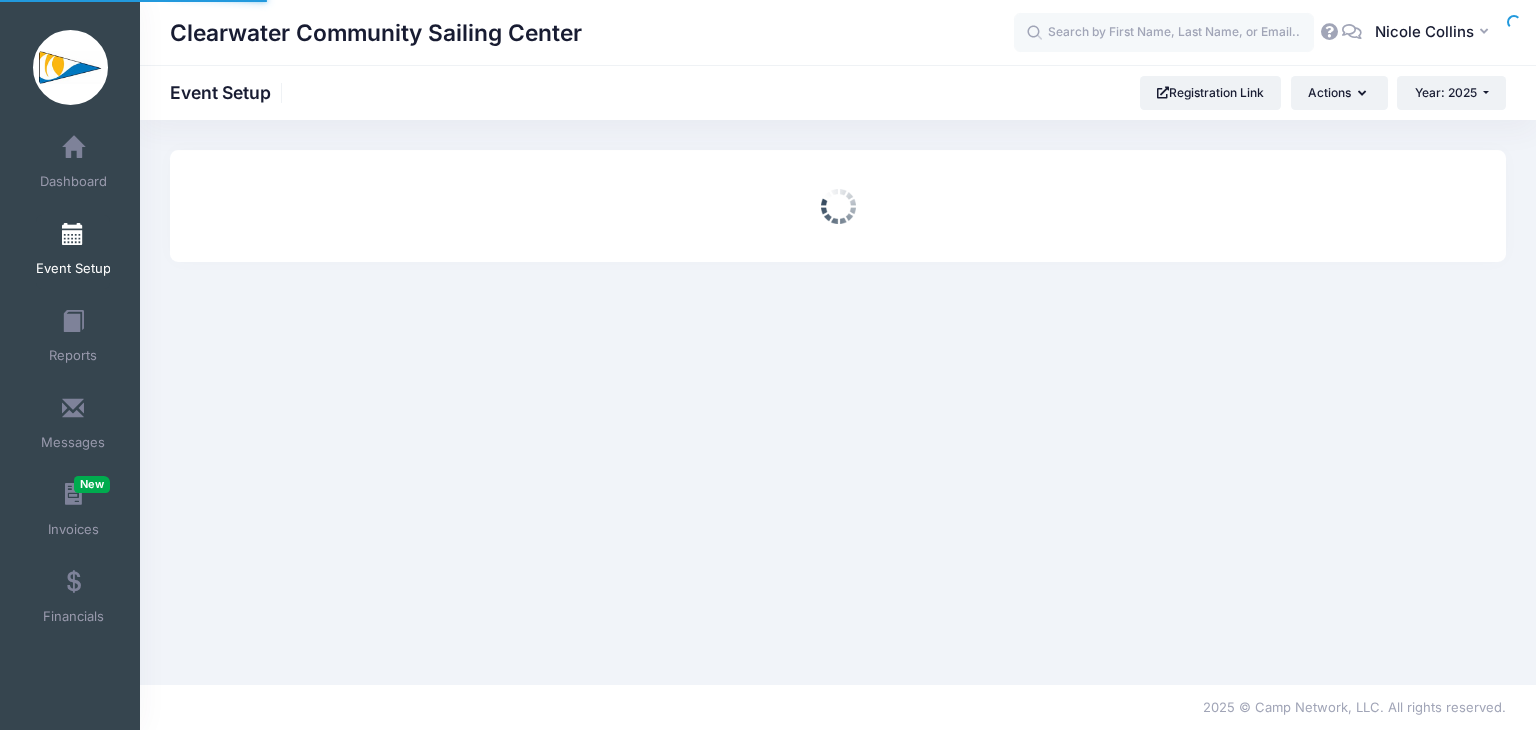 scroll, scrollTop: 0, scrollLeft: 0, axis: both 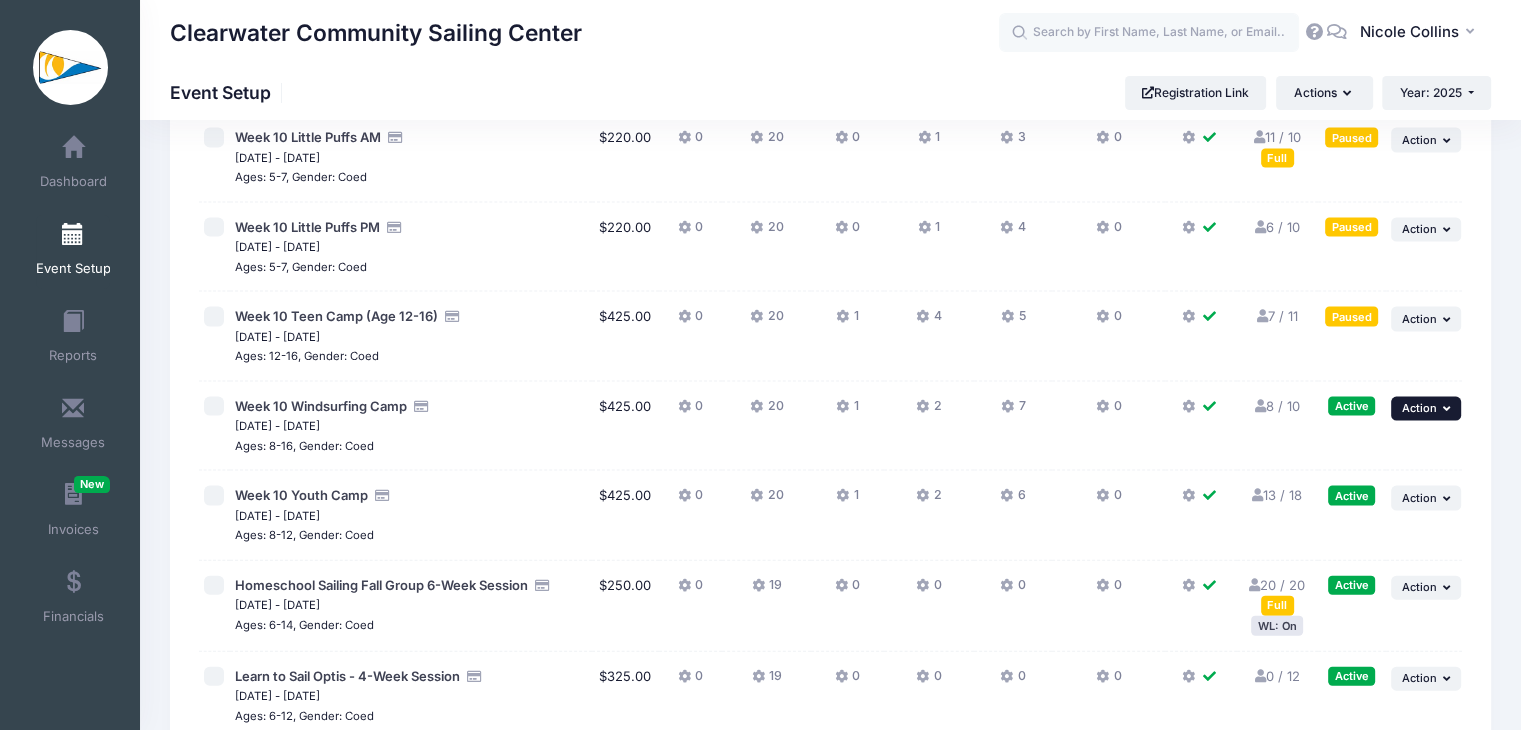 click on "Action" at bounding box center (1419, 408) 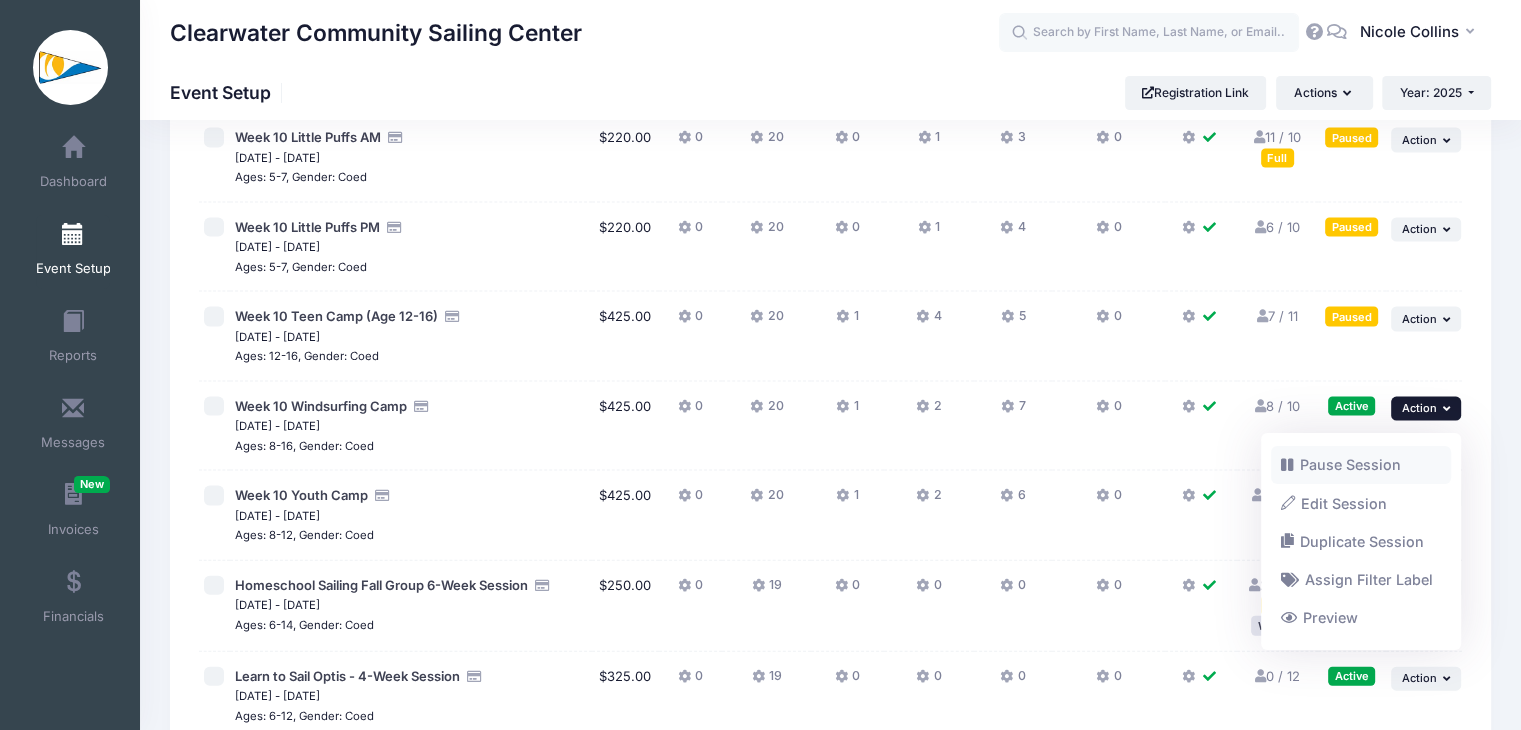 click on "Pause Session" at bounding box center [1361, 465] 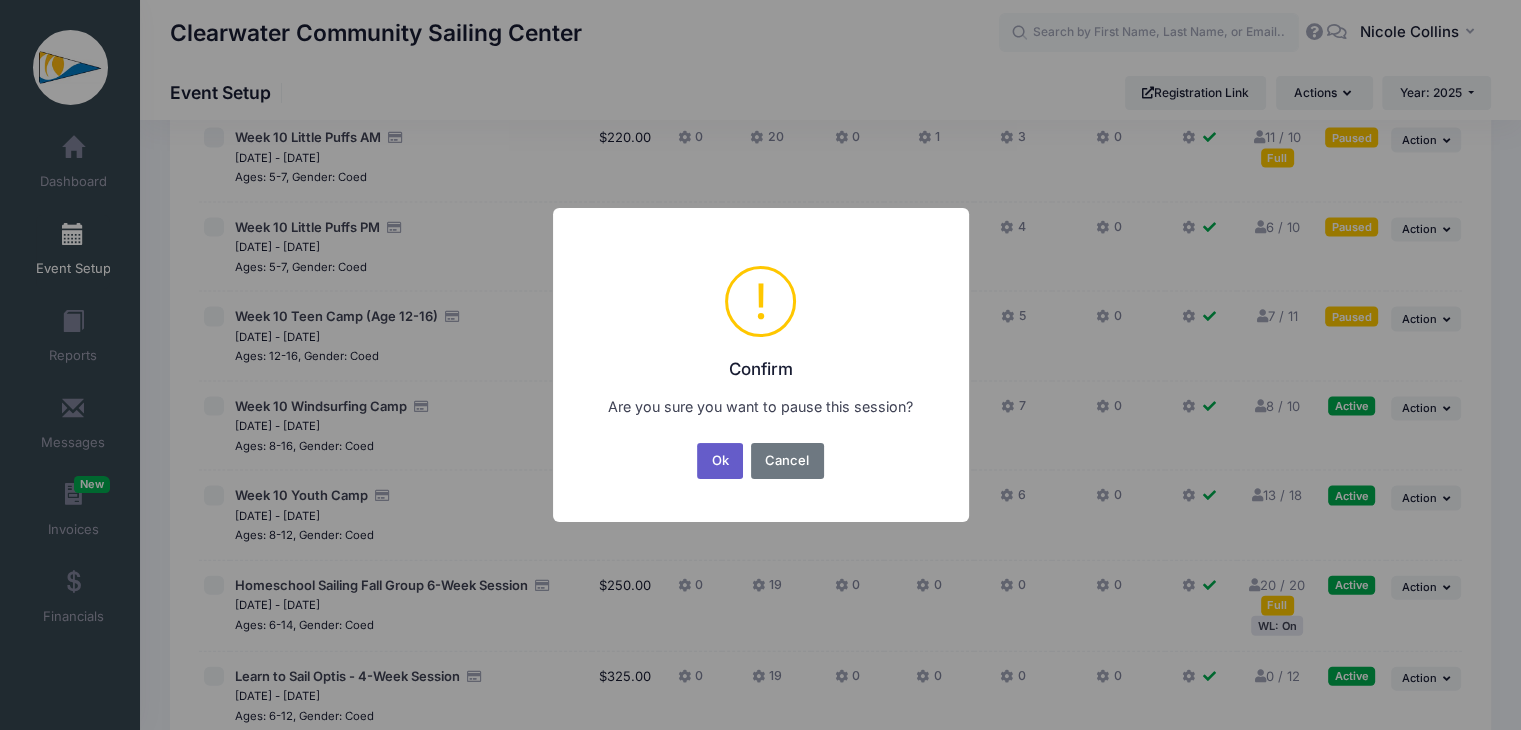 click on "Ok" at bounding box center [720, 461] 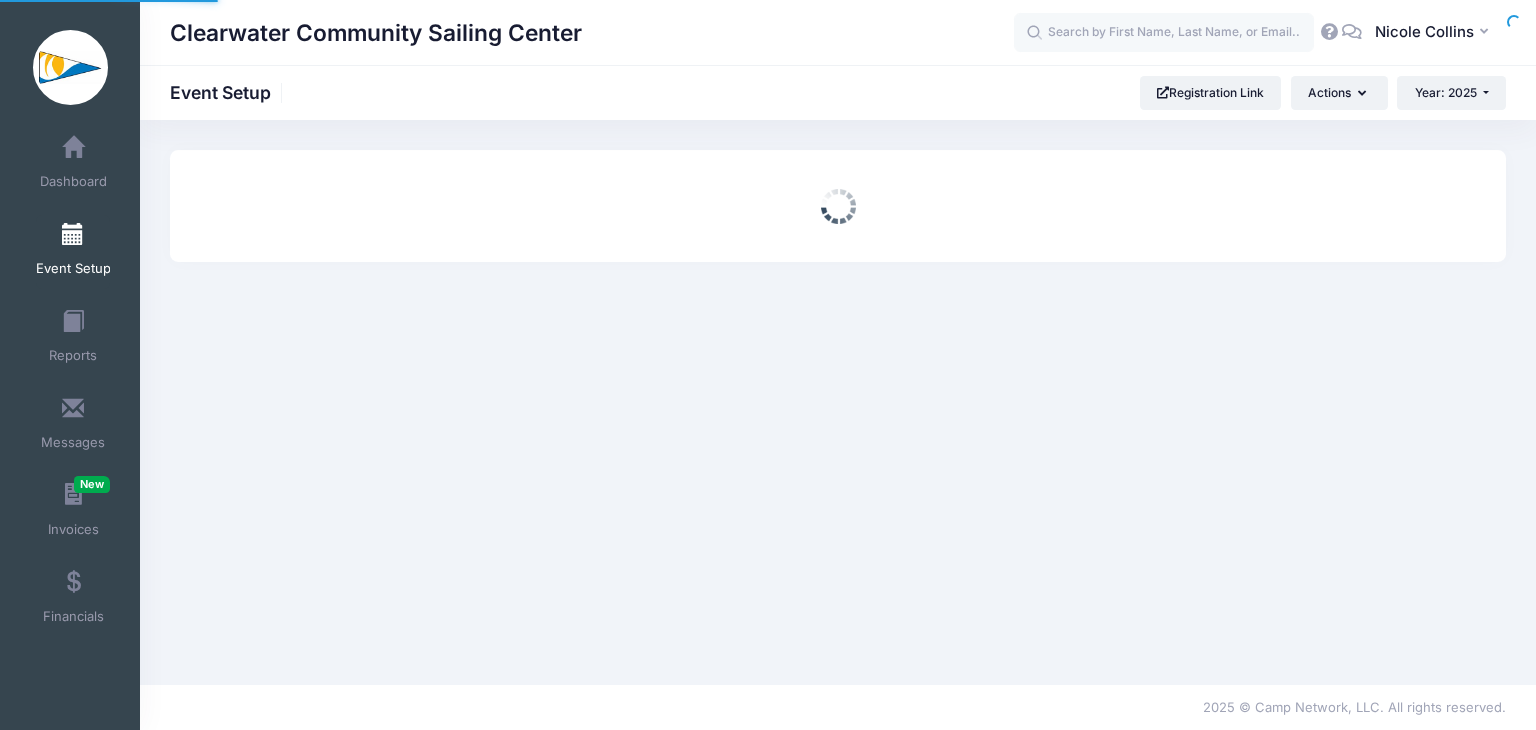 scroll, scrollTop: 0, scrollLeft: 0, axis: both 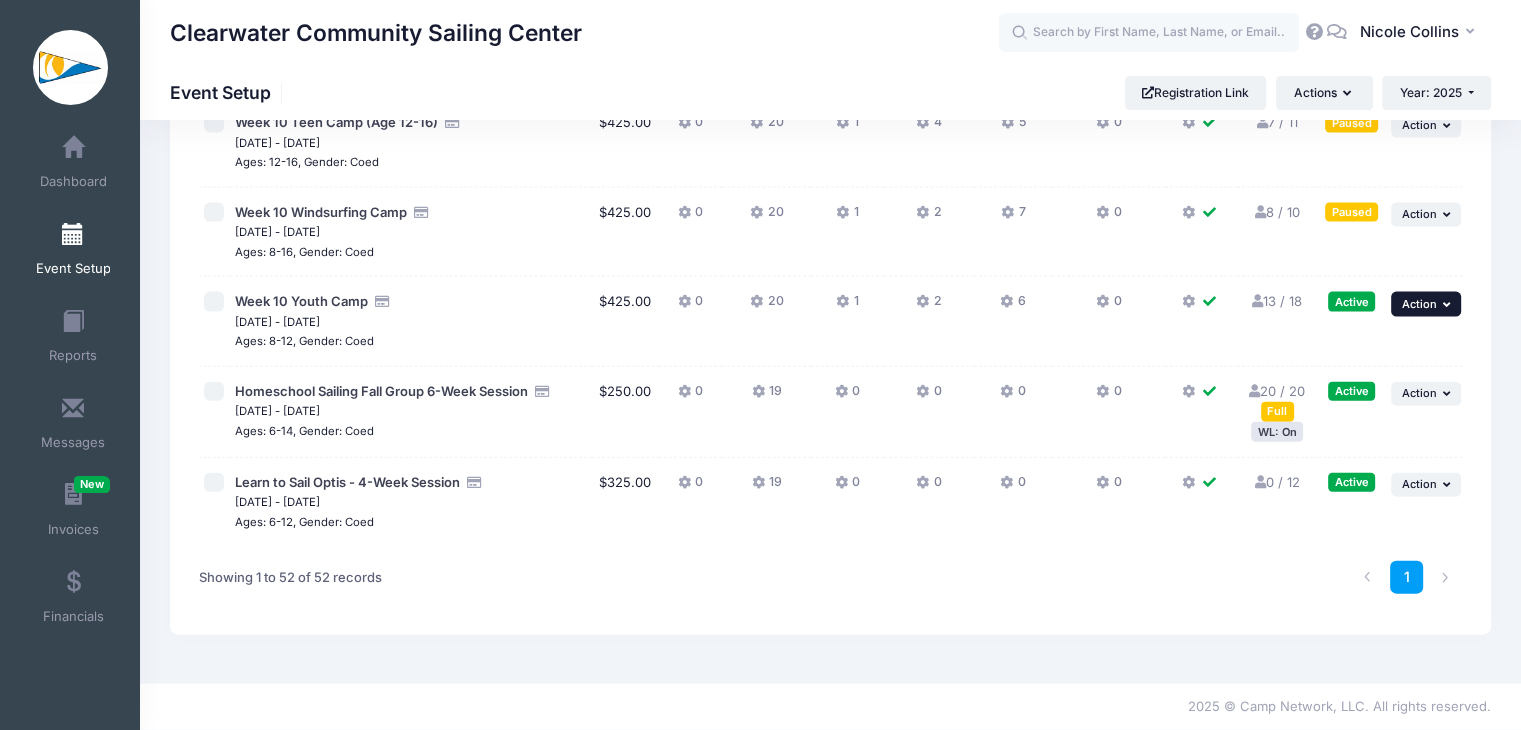 click at bounding box center [1449, 304] 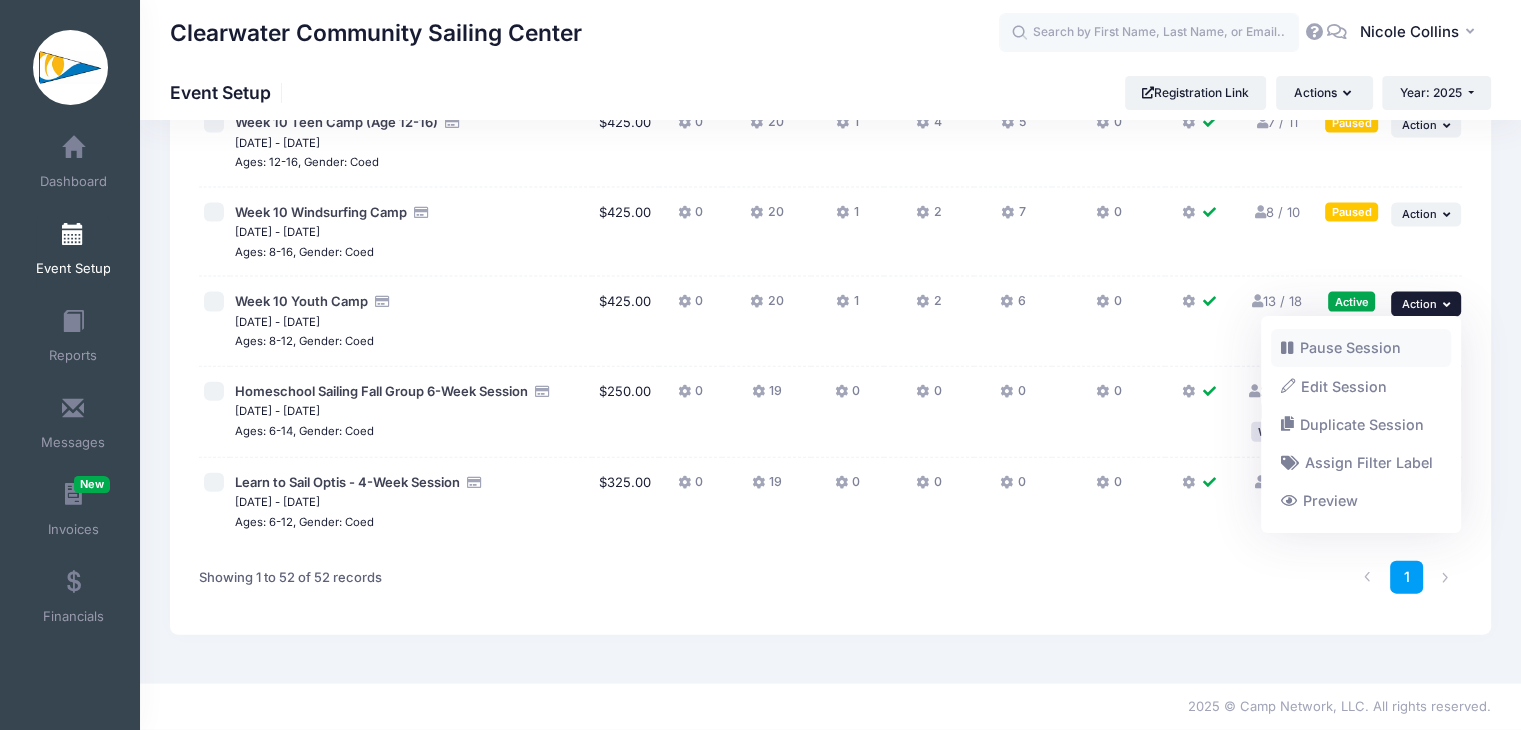 click on "Pause Session" at bounding box center (1361, 348) 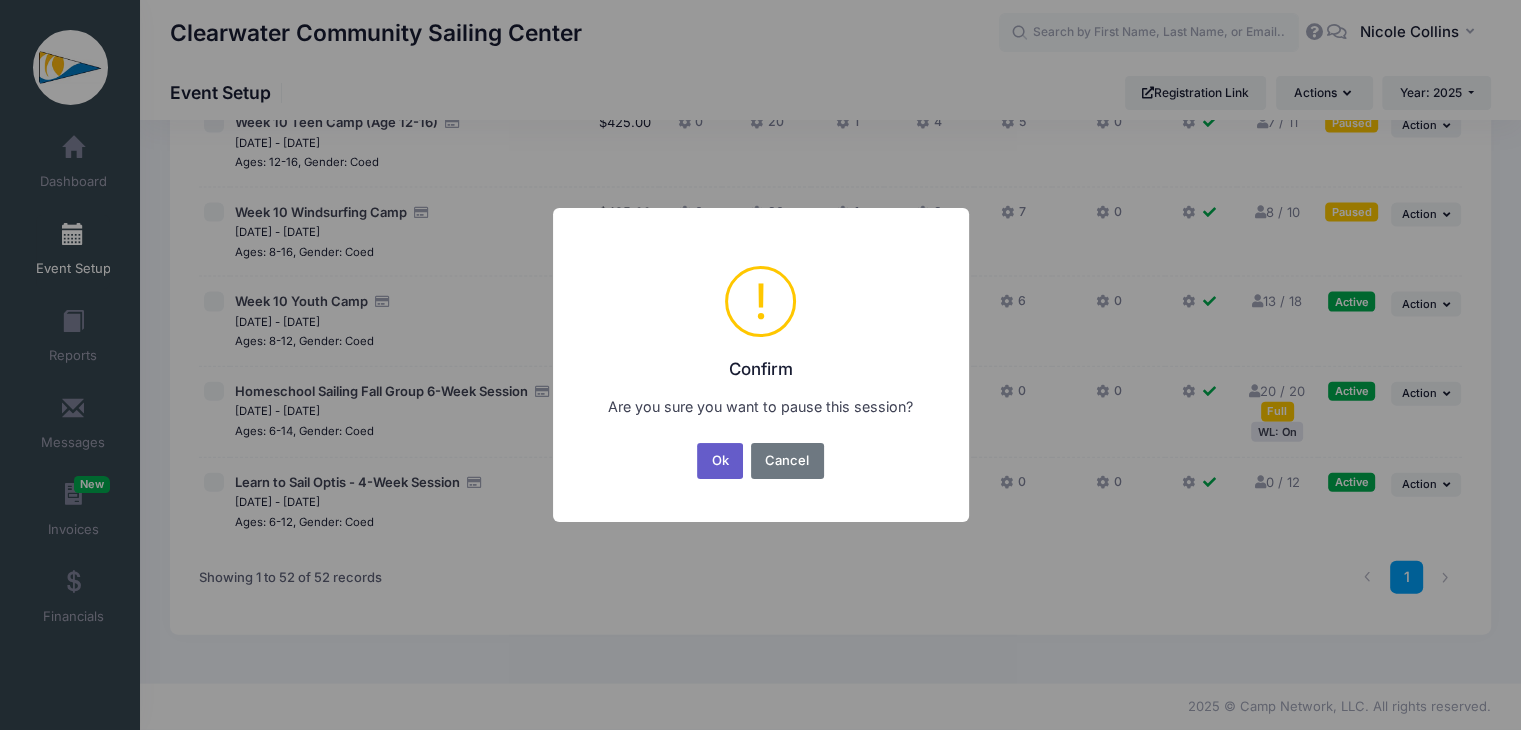 click on "Ok" at bounding box center [720, 461] 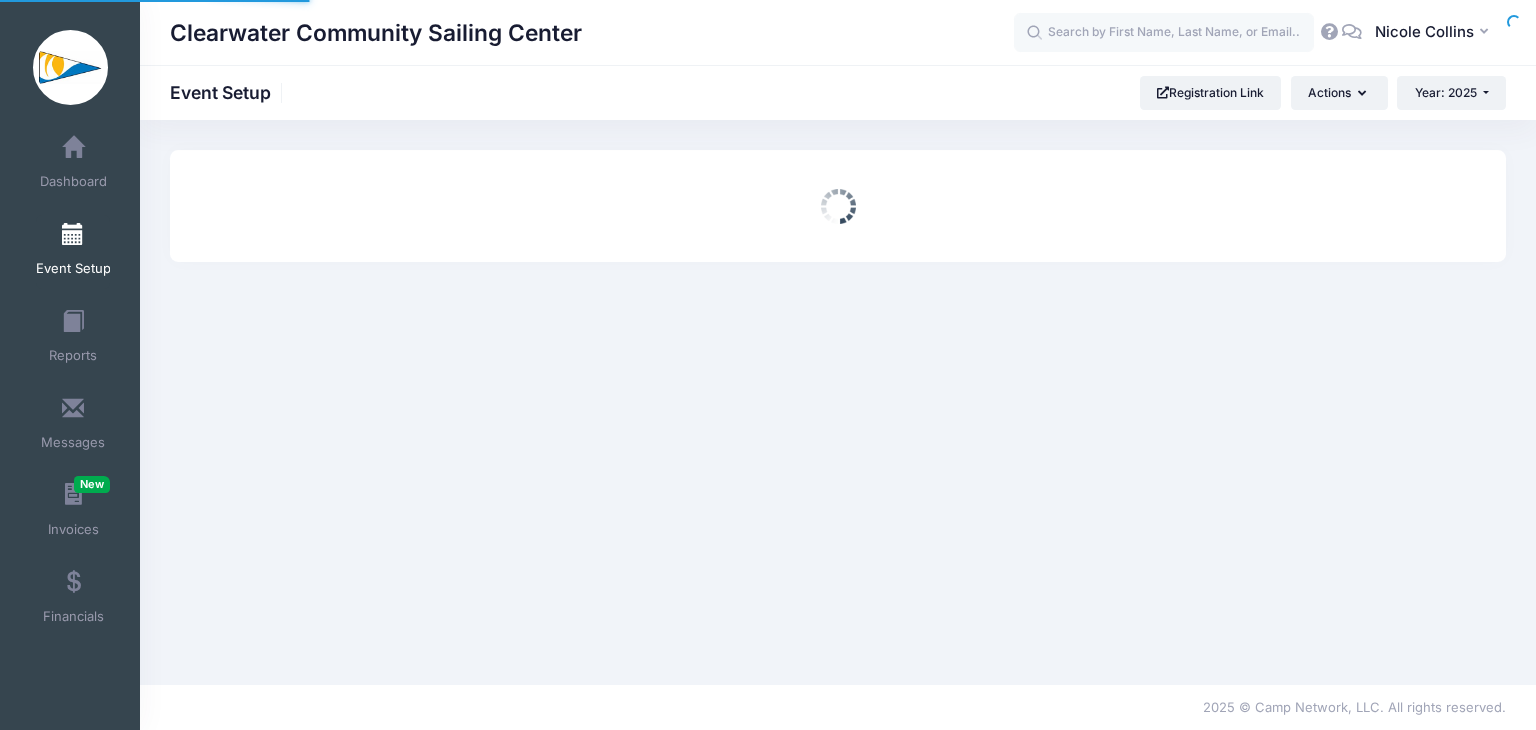 scroll, scrollTop: 0, scrollLeft: 0, axis: both 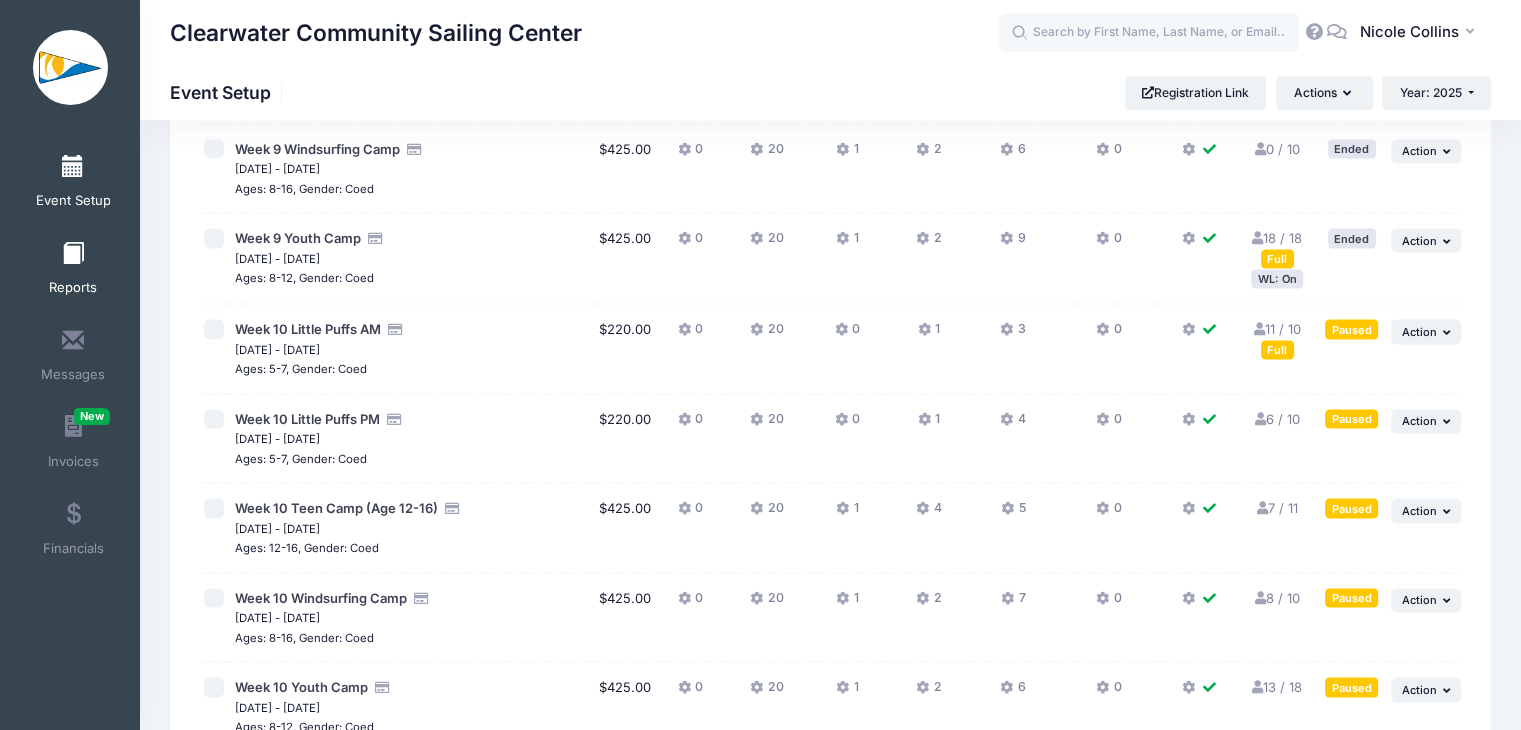 click on "Reports" at bounding box center (73, 271) 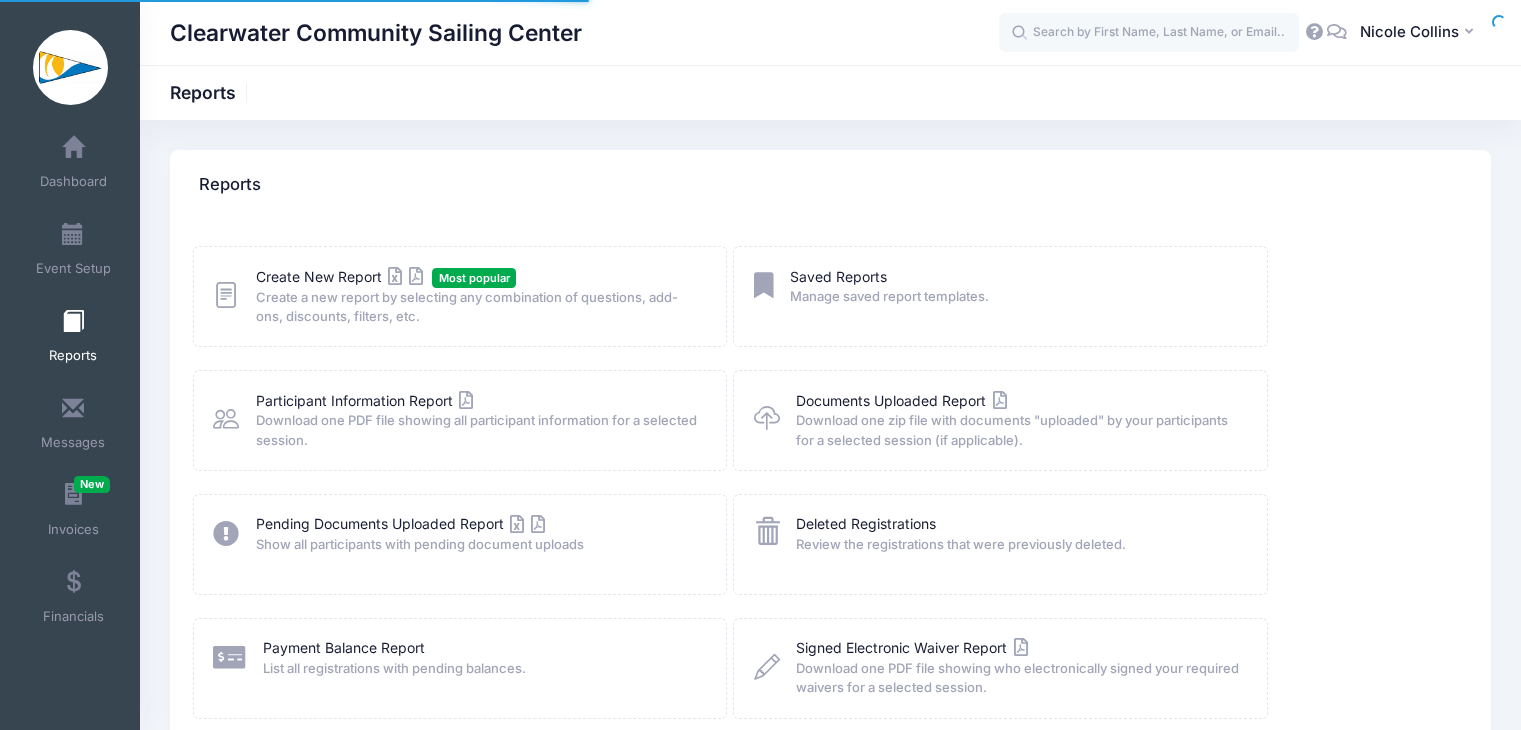 scroll, scrollTop: 0, scrollLeft: 0, axis: both 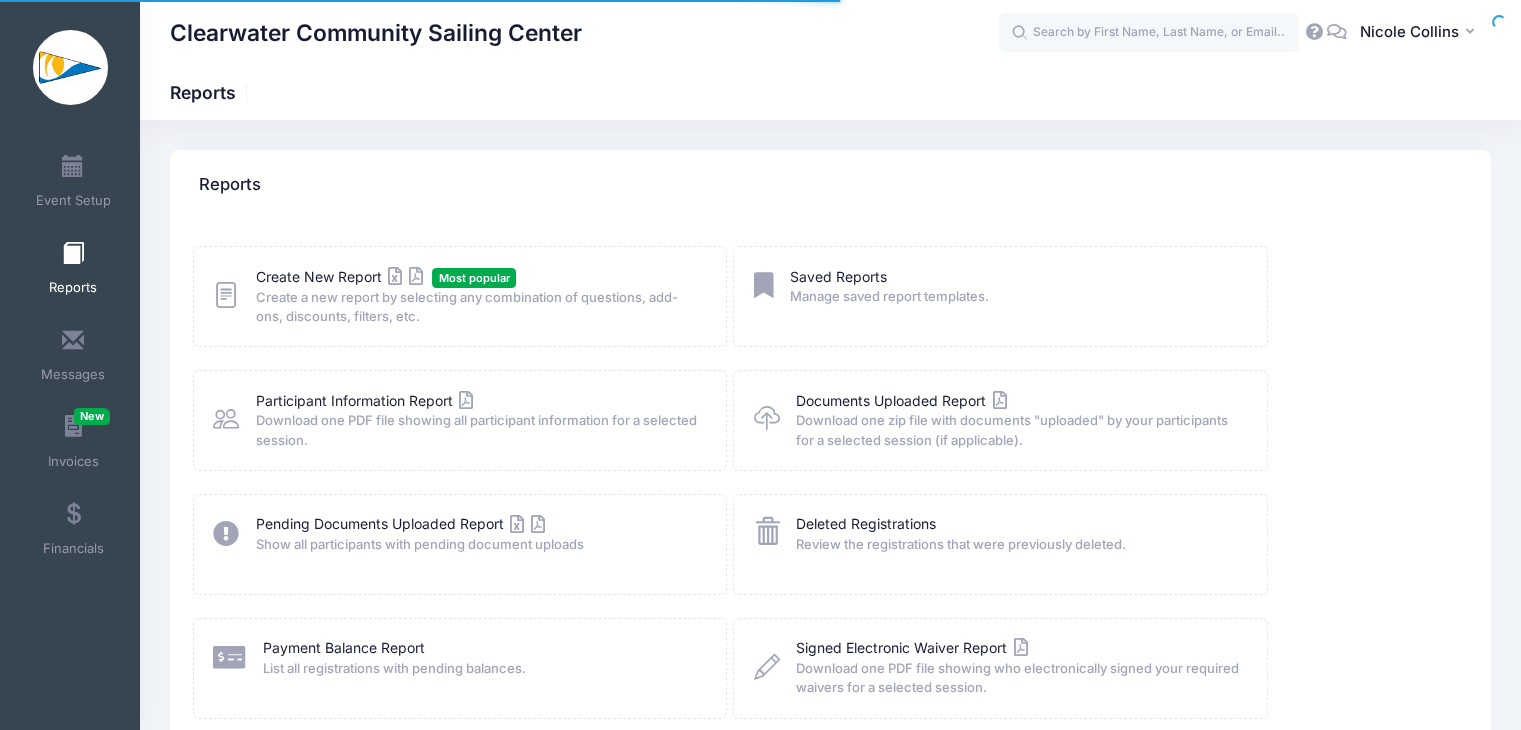click on "Create a new report by selecting any combination of questions, add-ons, discounts, filters, etc." at bounding box center (478, 307) 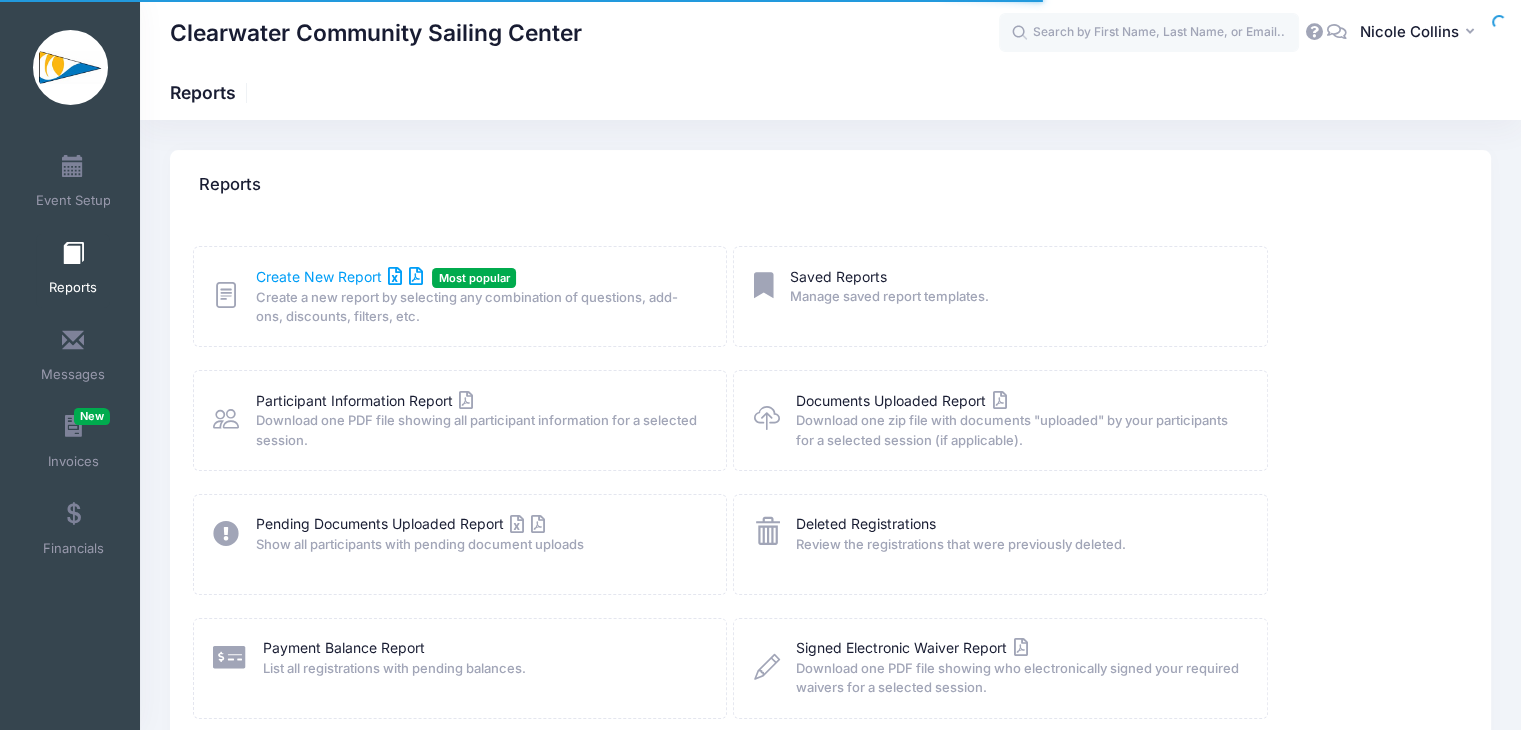click on "Create New Report" at bounding box center (339, 276) 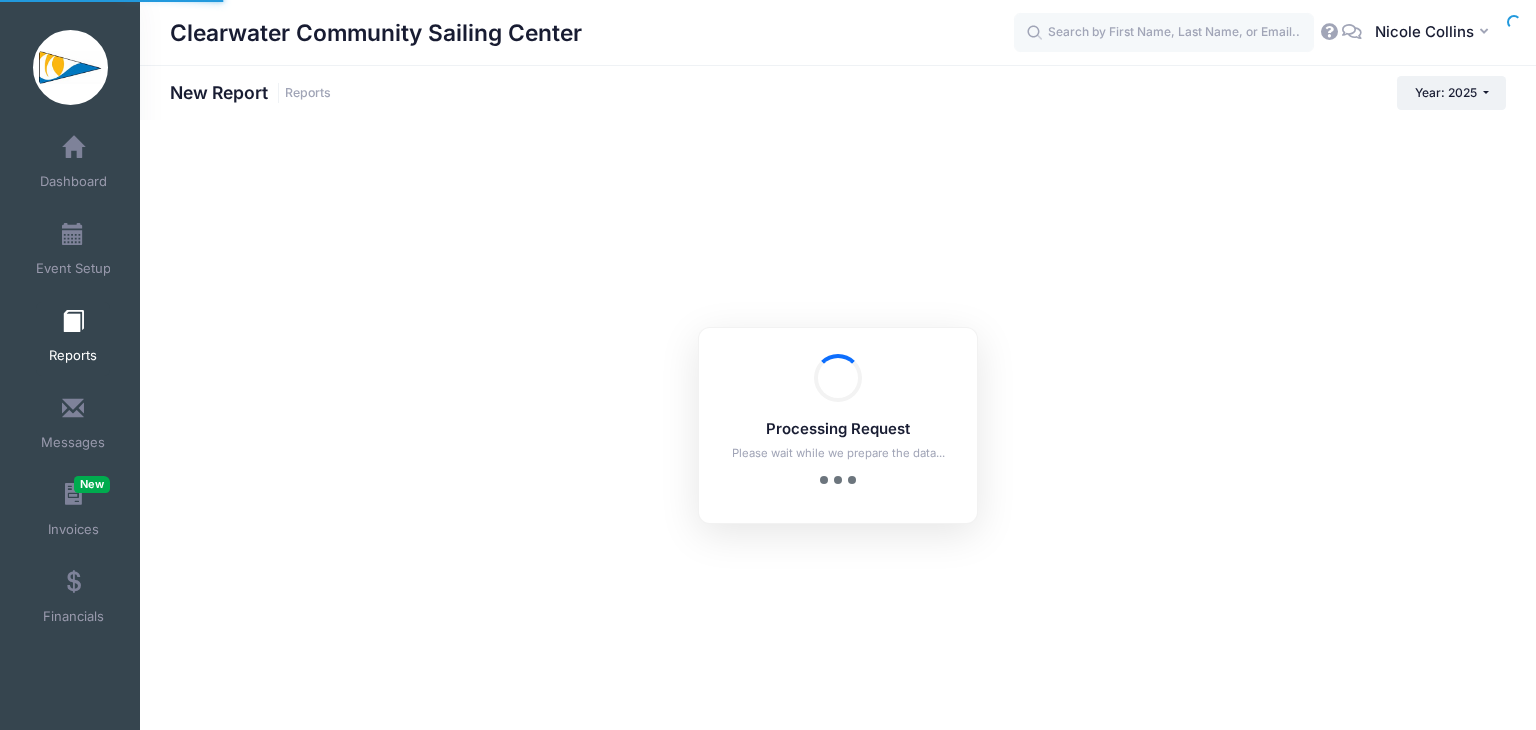 scroll, scrollTop: 0, scrollLeft: 0, axis: both 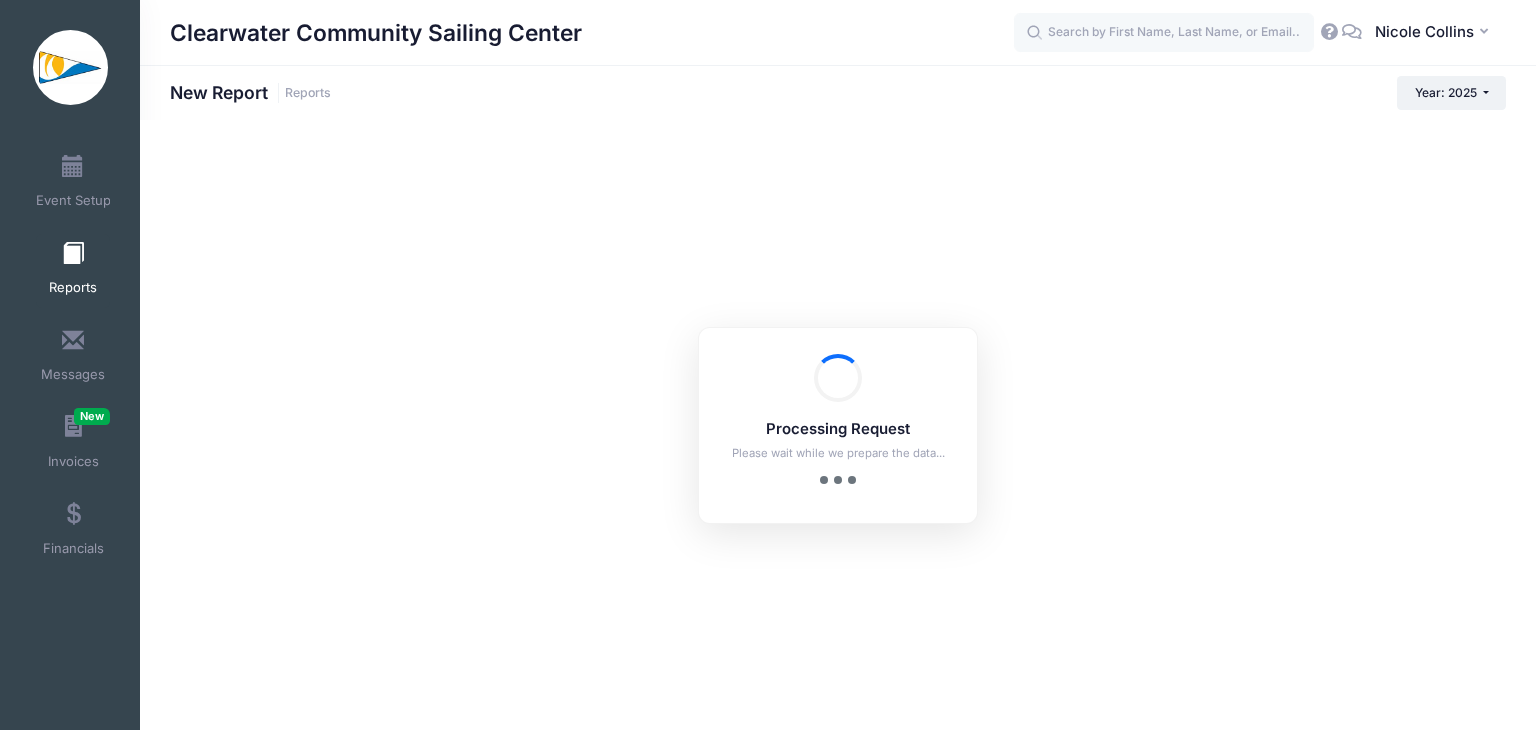 checkbox on "true" 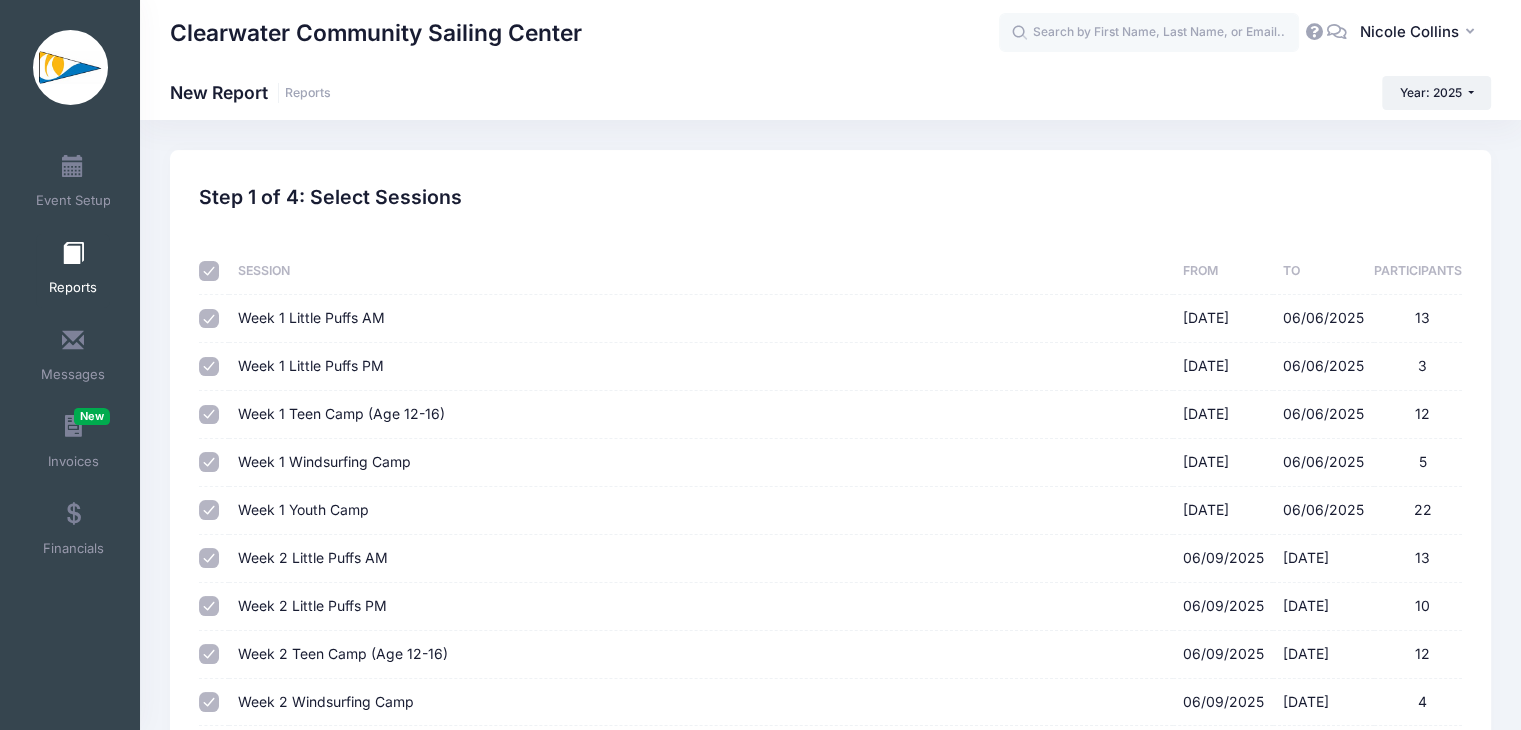 click at bounding box center [209, 271] 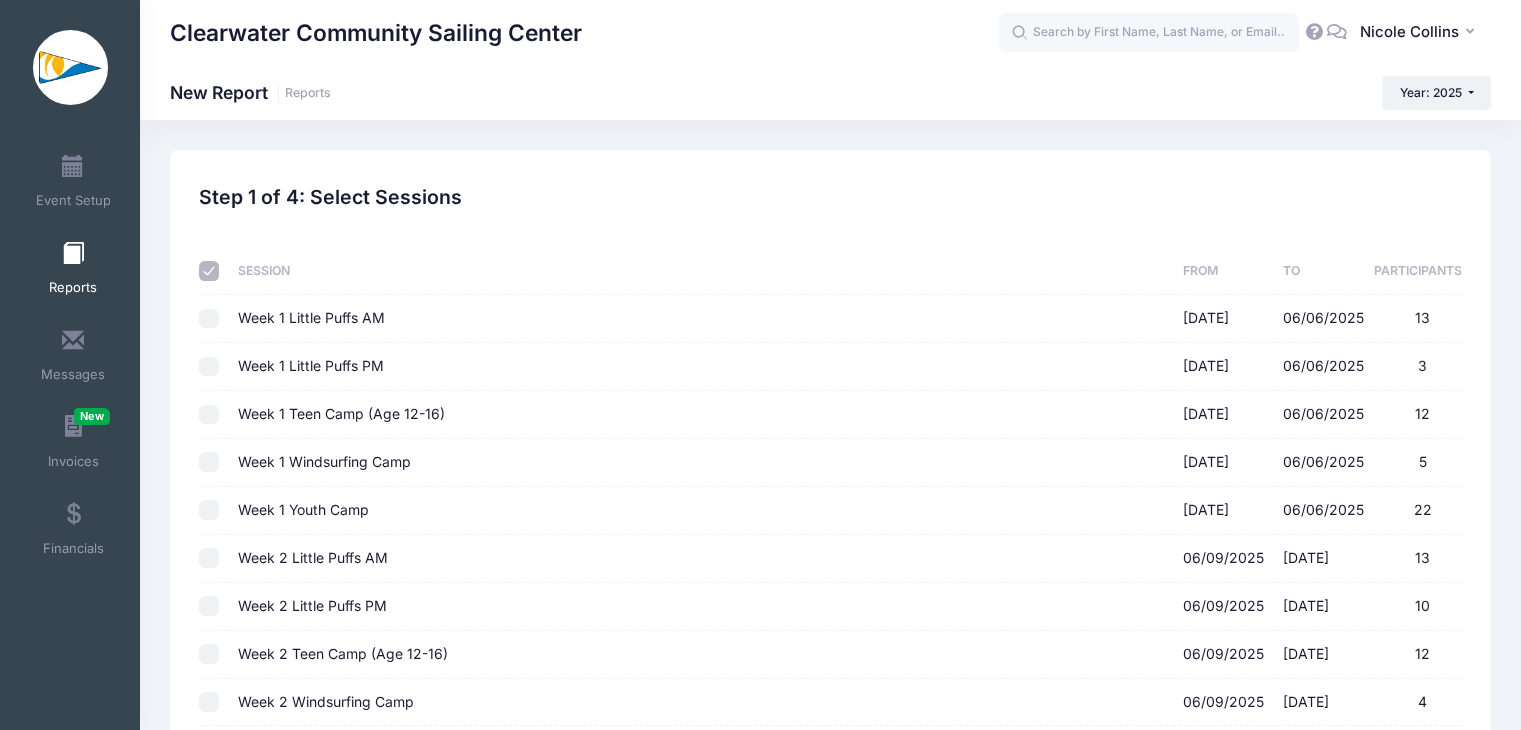 checkbox on "false" 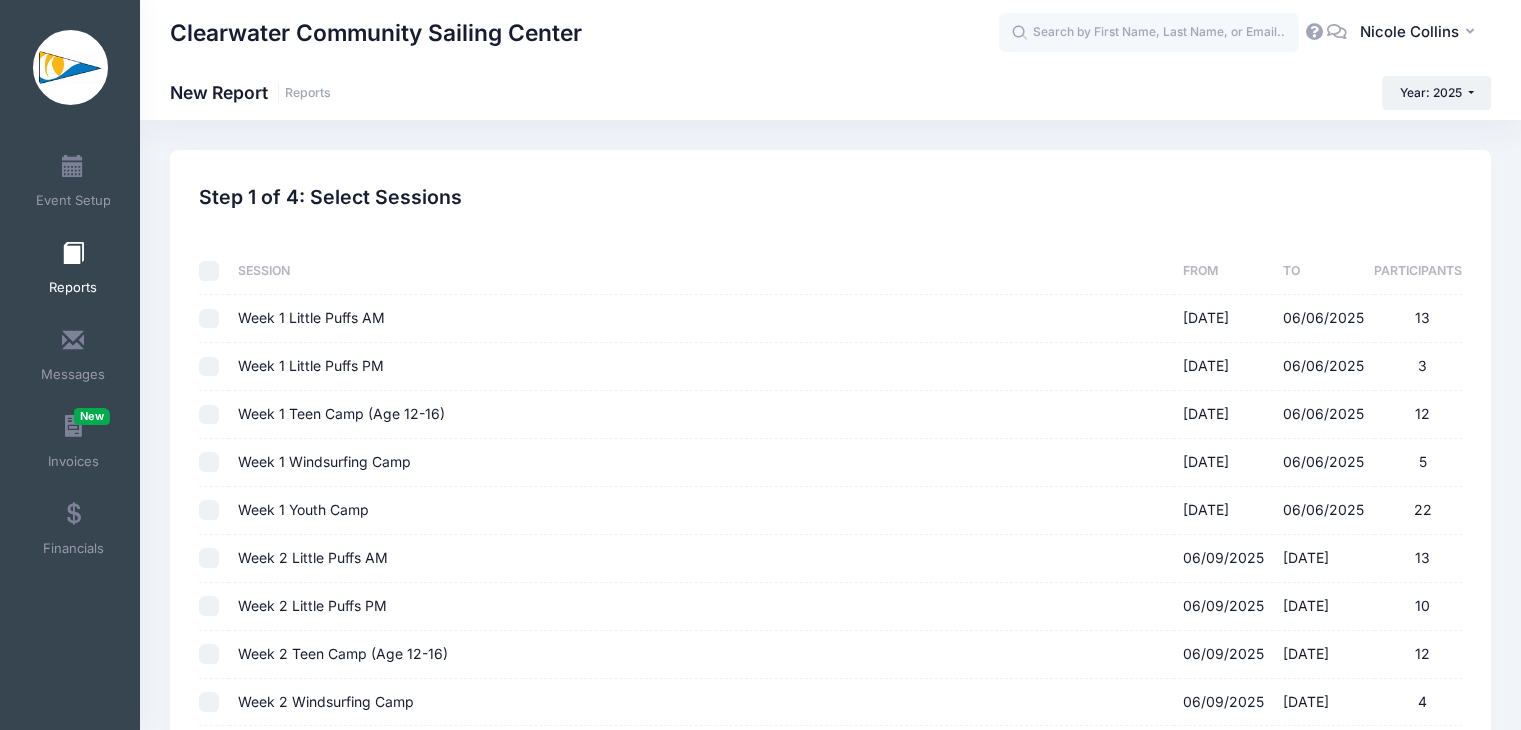 checkbox on "false" 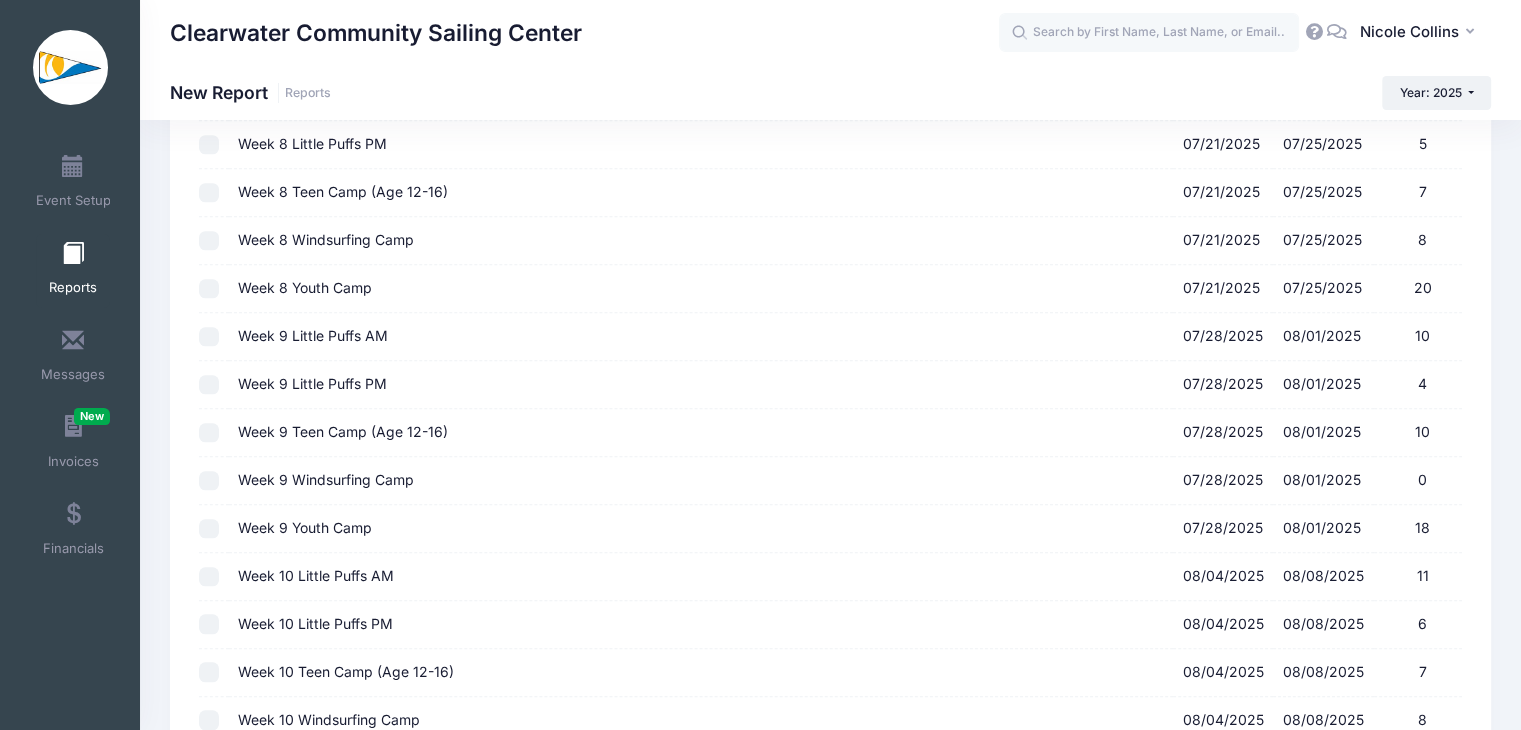 scroll, scrollTop: 2200, scrollLeft: 0, axis: vertical 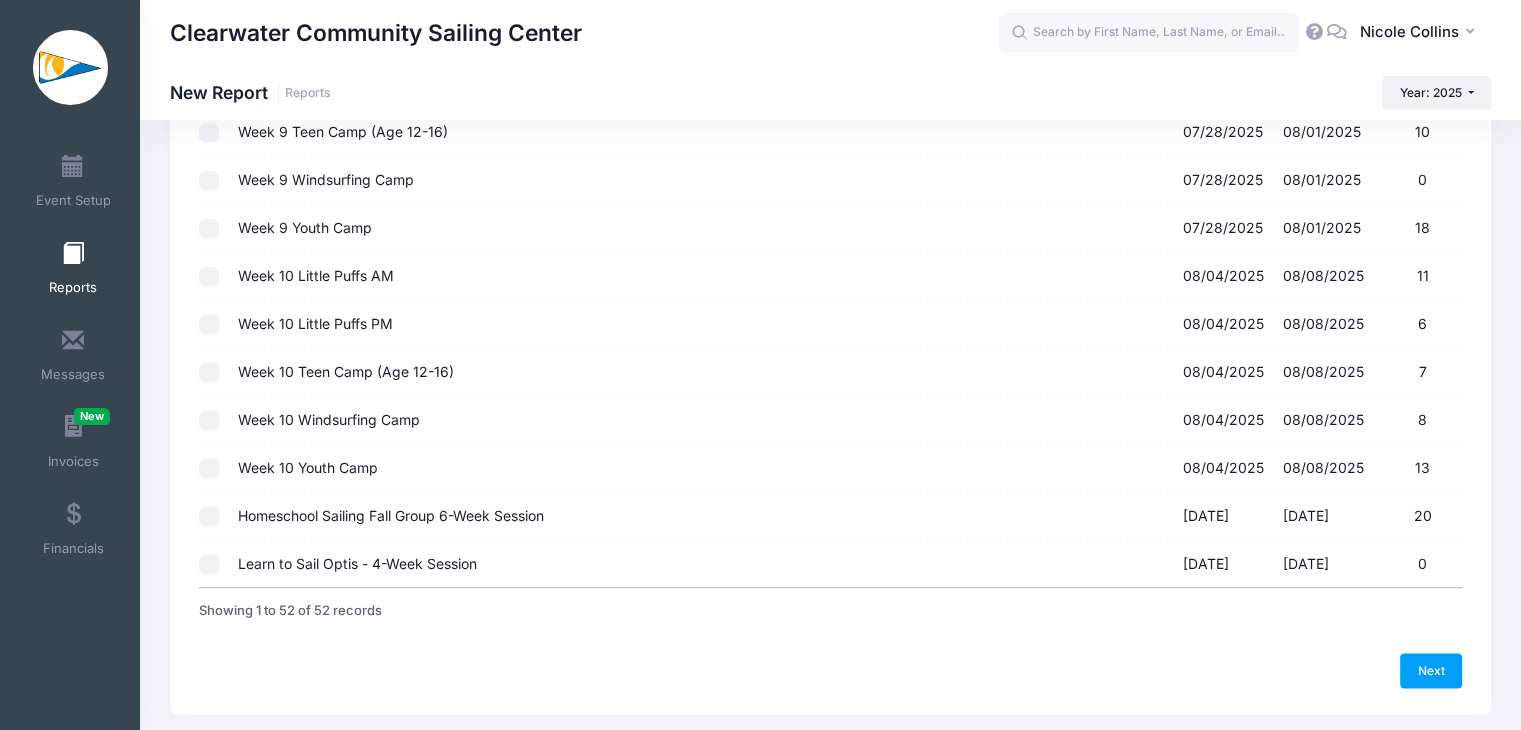 click on "Week 10 Little Puffs AM" at bounding box center (316, 275) 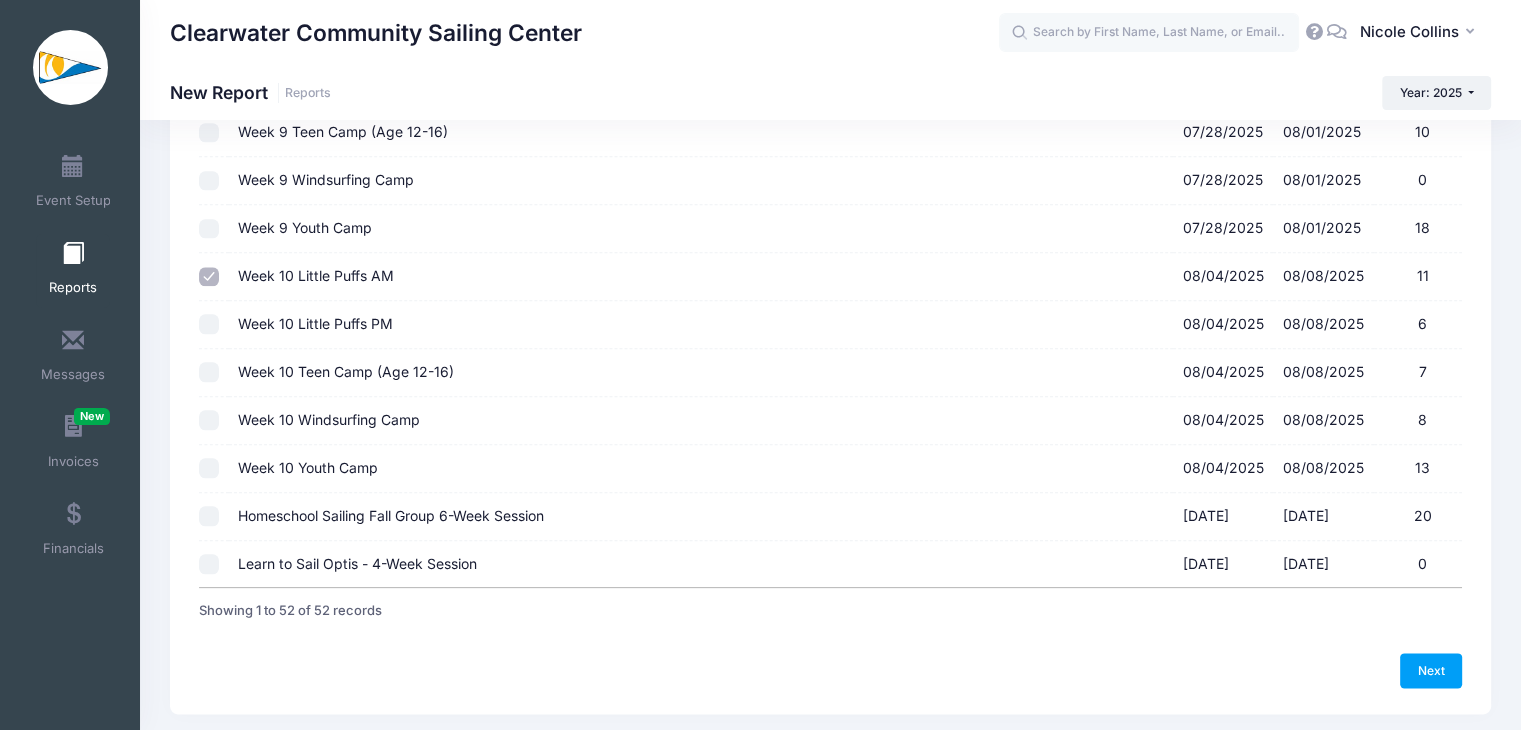 click on "Week 10 Little Puffs PM" at bounding box center (315, 323) 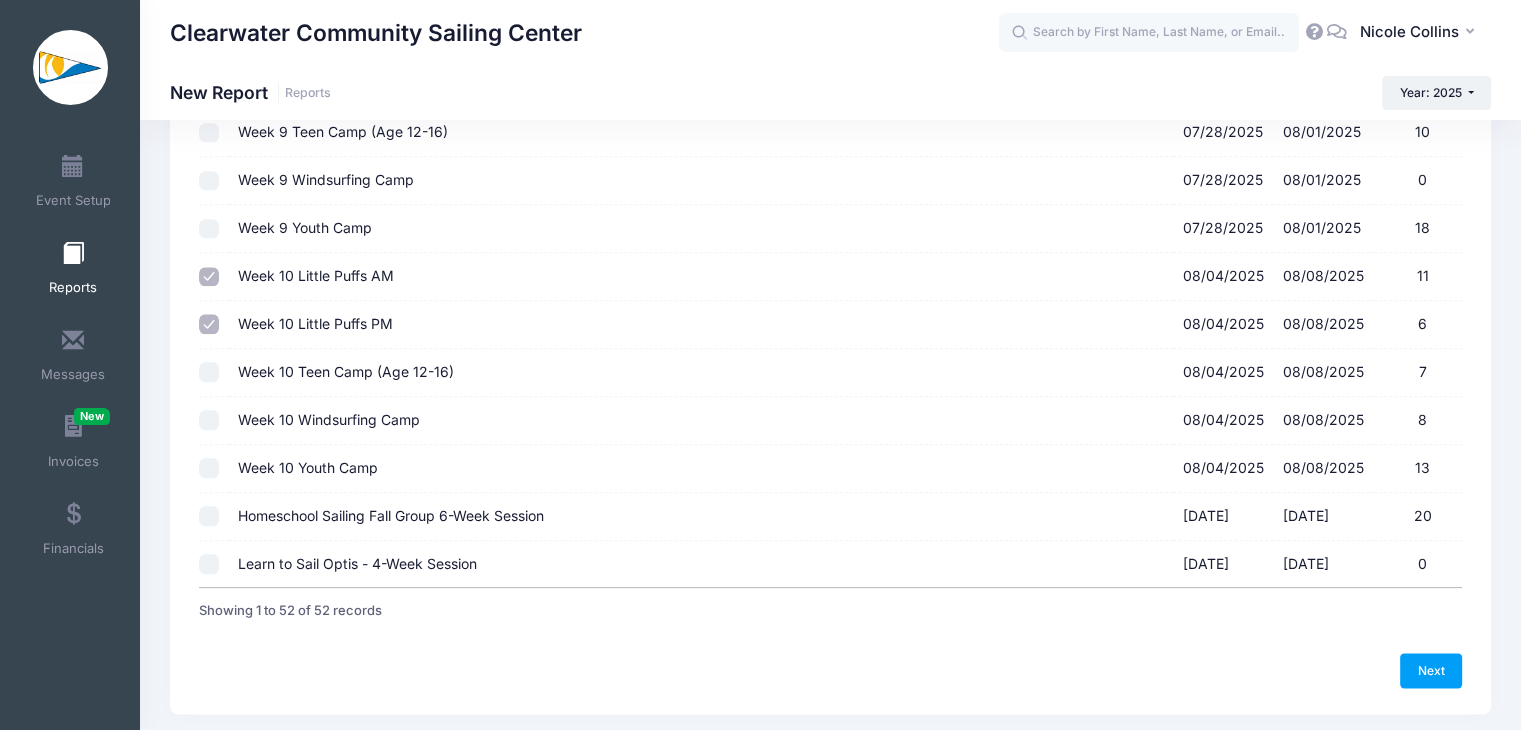 click on "Week 10 Teen Camp (Age 12-16)" at bounding box center (346, 371) 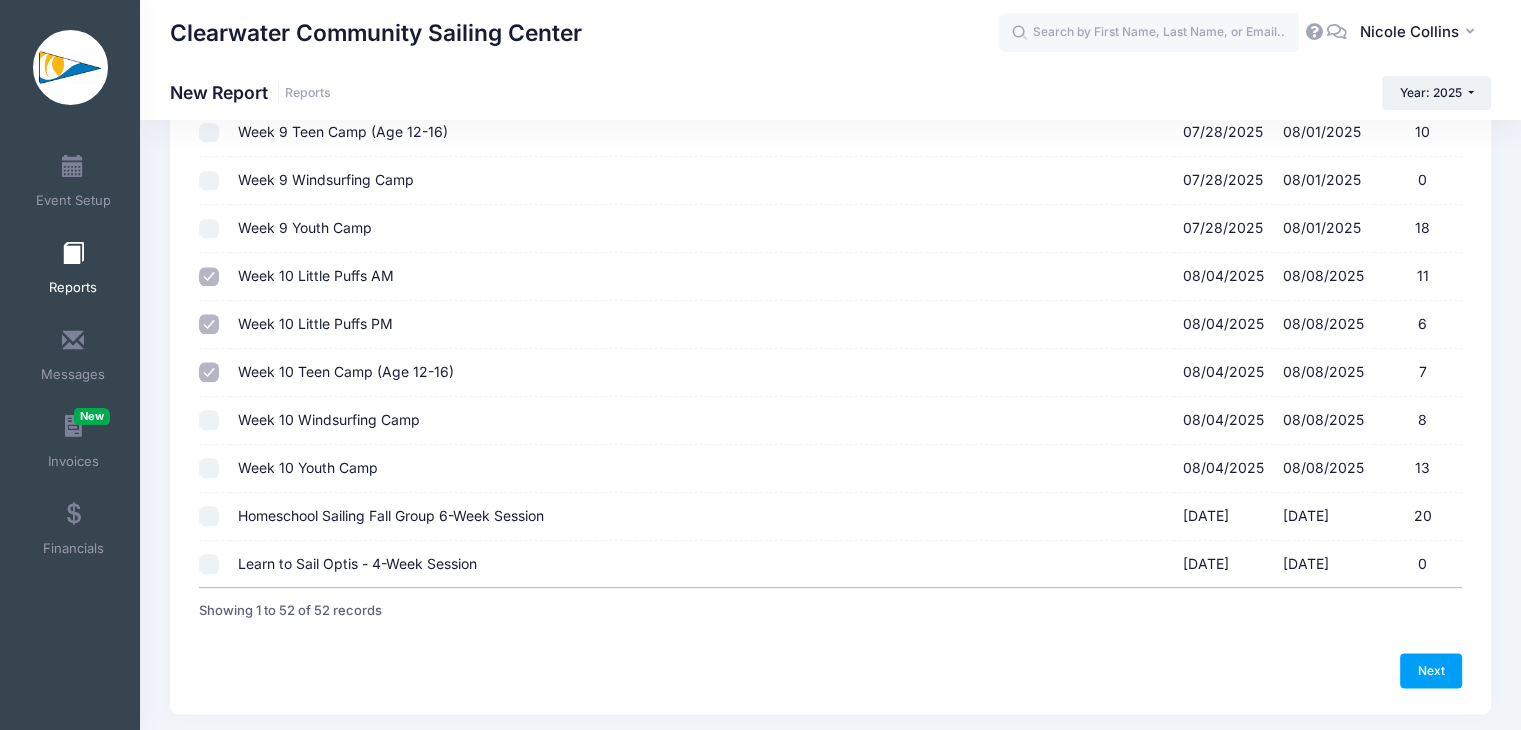 click on "Week 10 Windsurfing Camp" at bounding box center (329, 419) 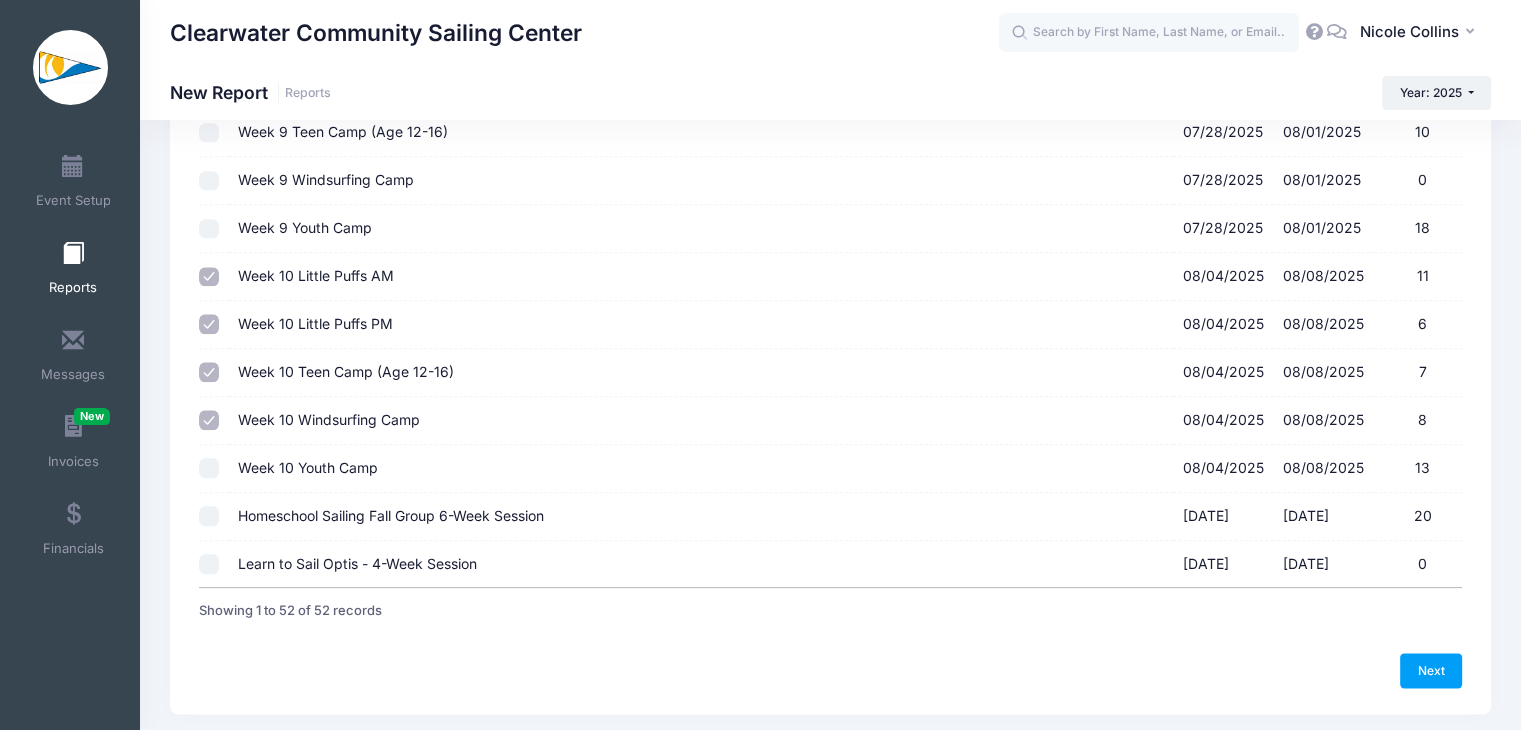 click on "Week 10 Youth Camp" at bounding box center [308, 467] 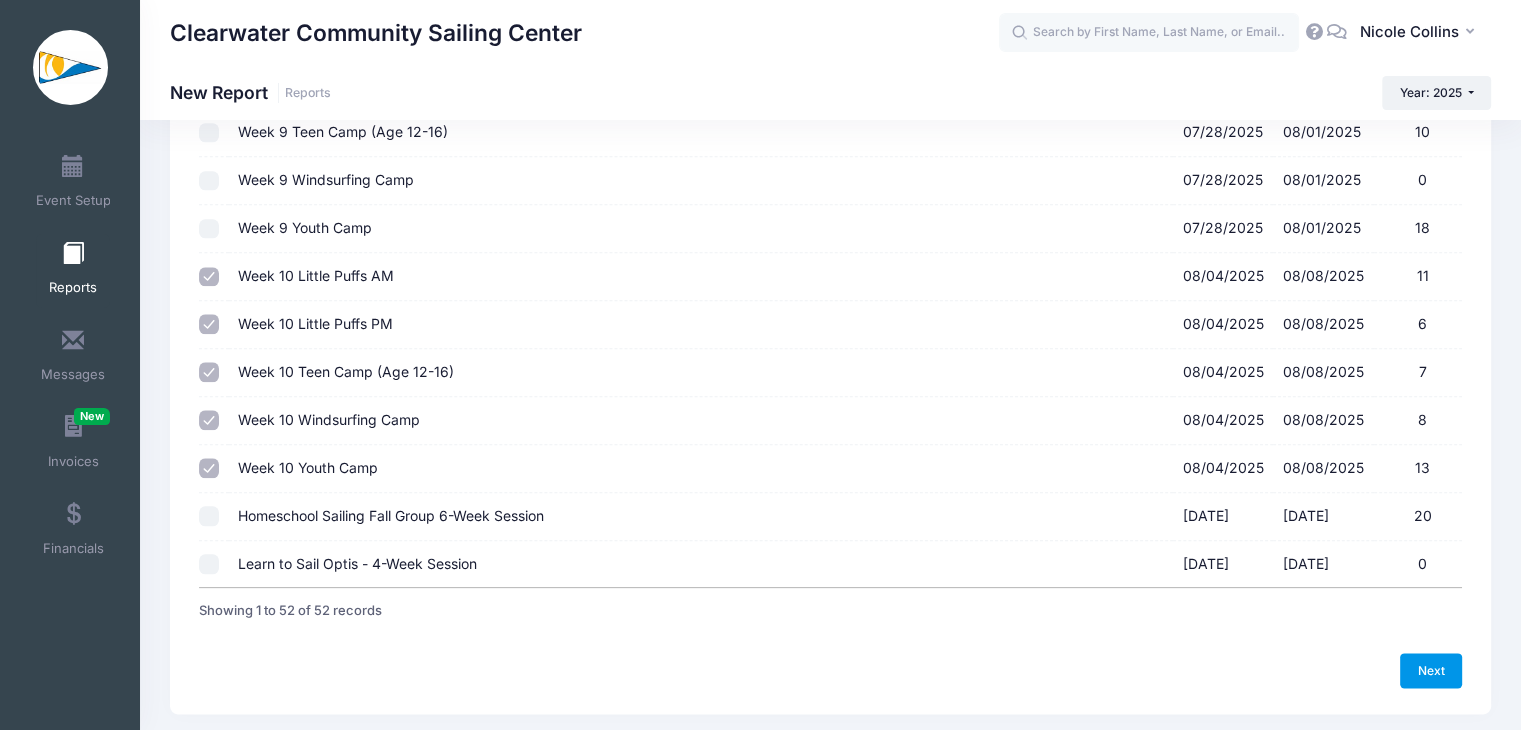 click on "Next" at bounding box center (1431, 670) 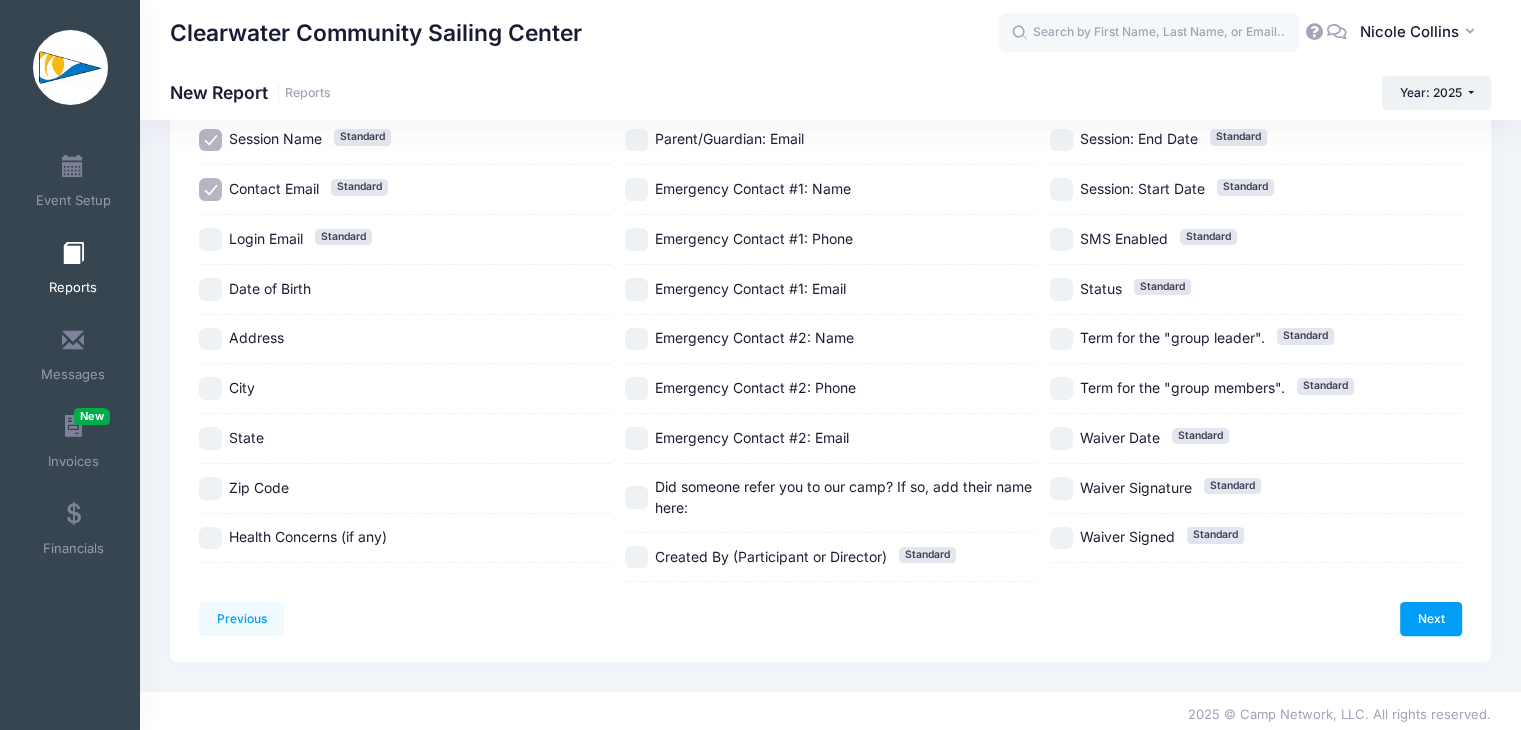 scroll, scrollTop: 0, scrollLeft: 0, axis: both 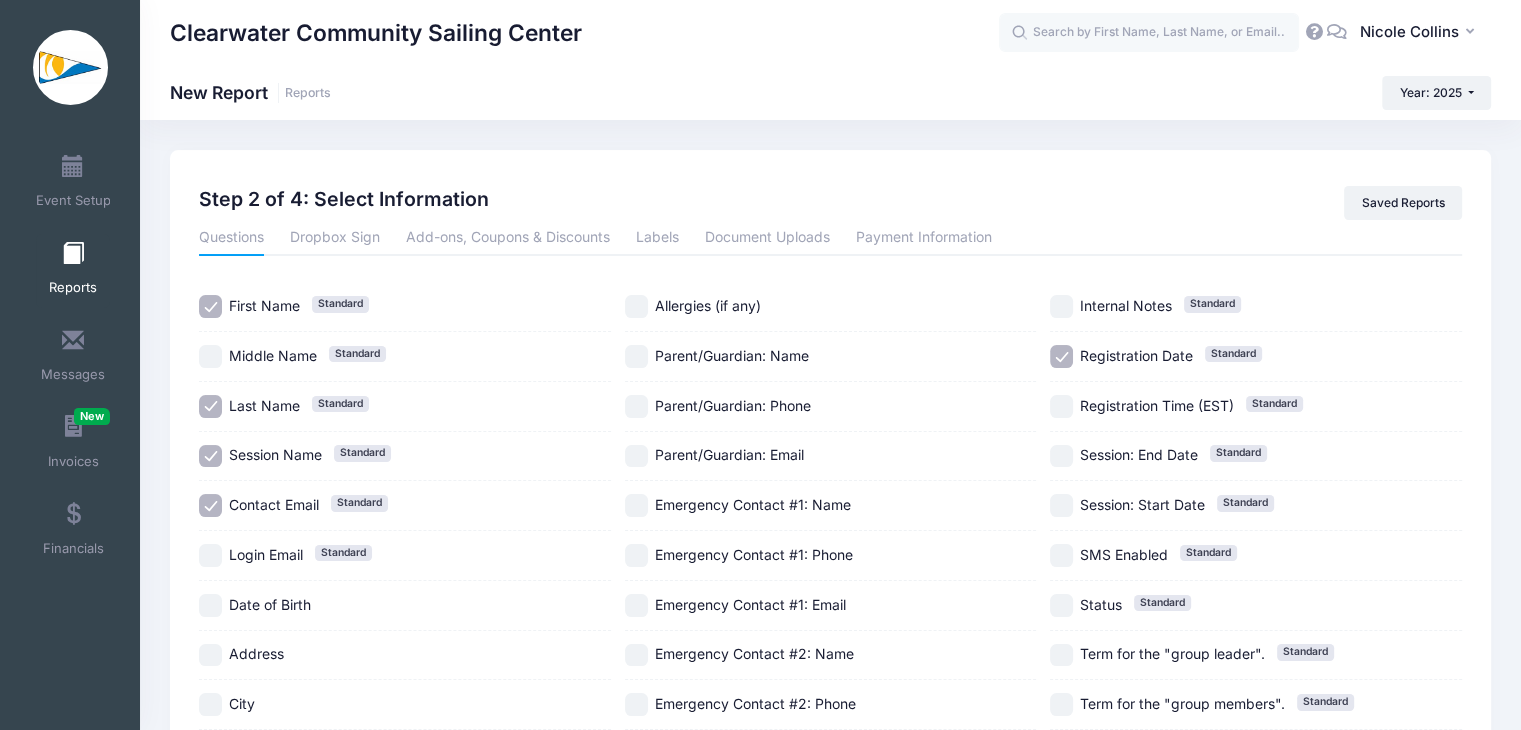click on "Allergies (if any)" at bounding box center (708, 305) 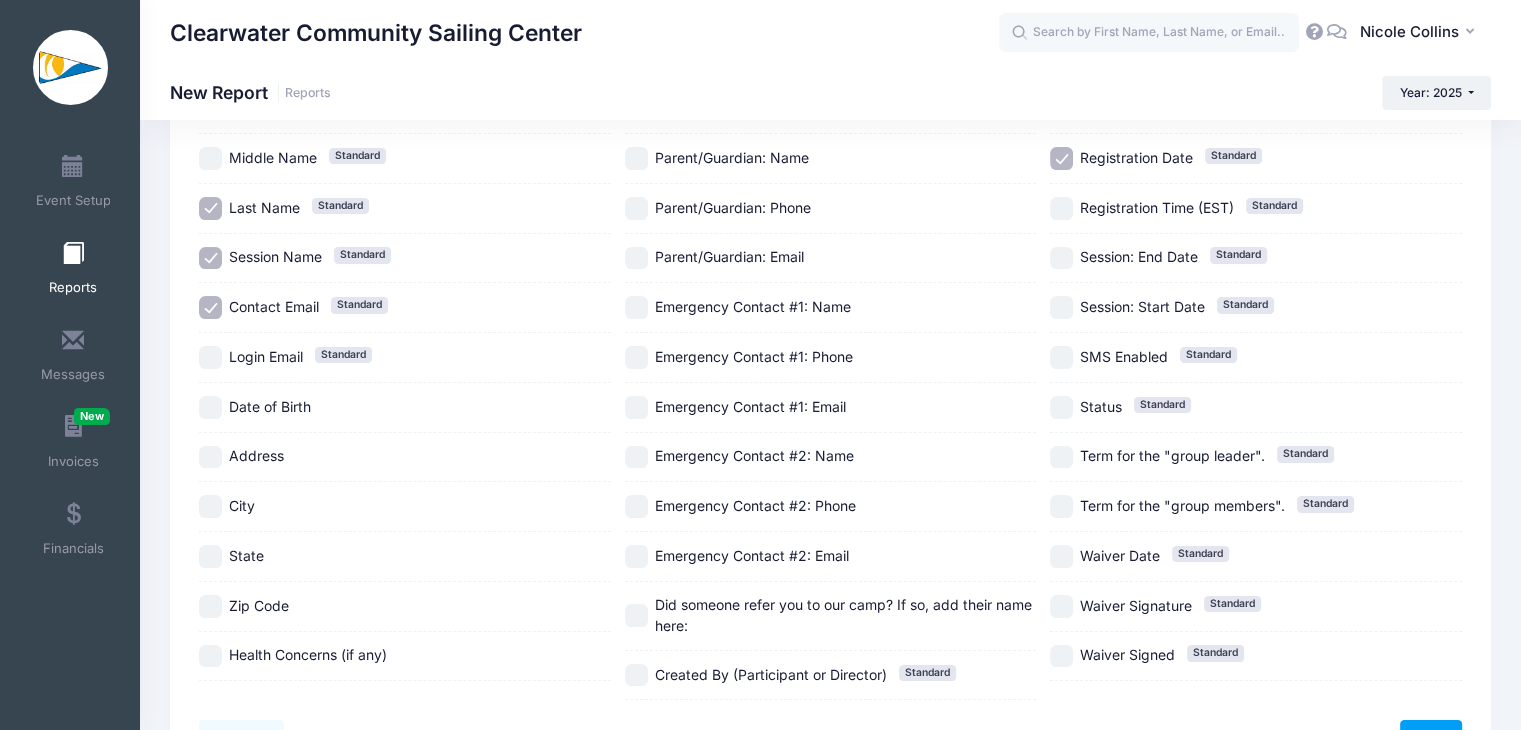 scroll, scrollTop: 320, scrollLeft: 0, axis: vertical 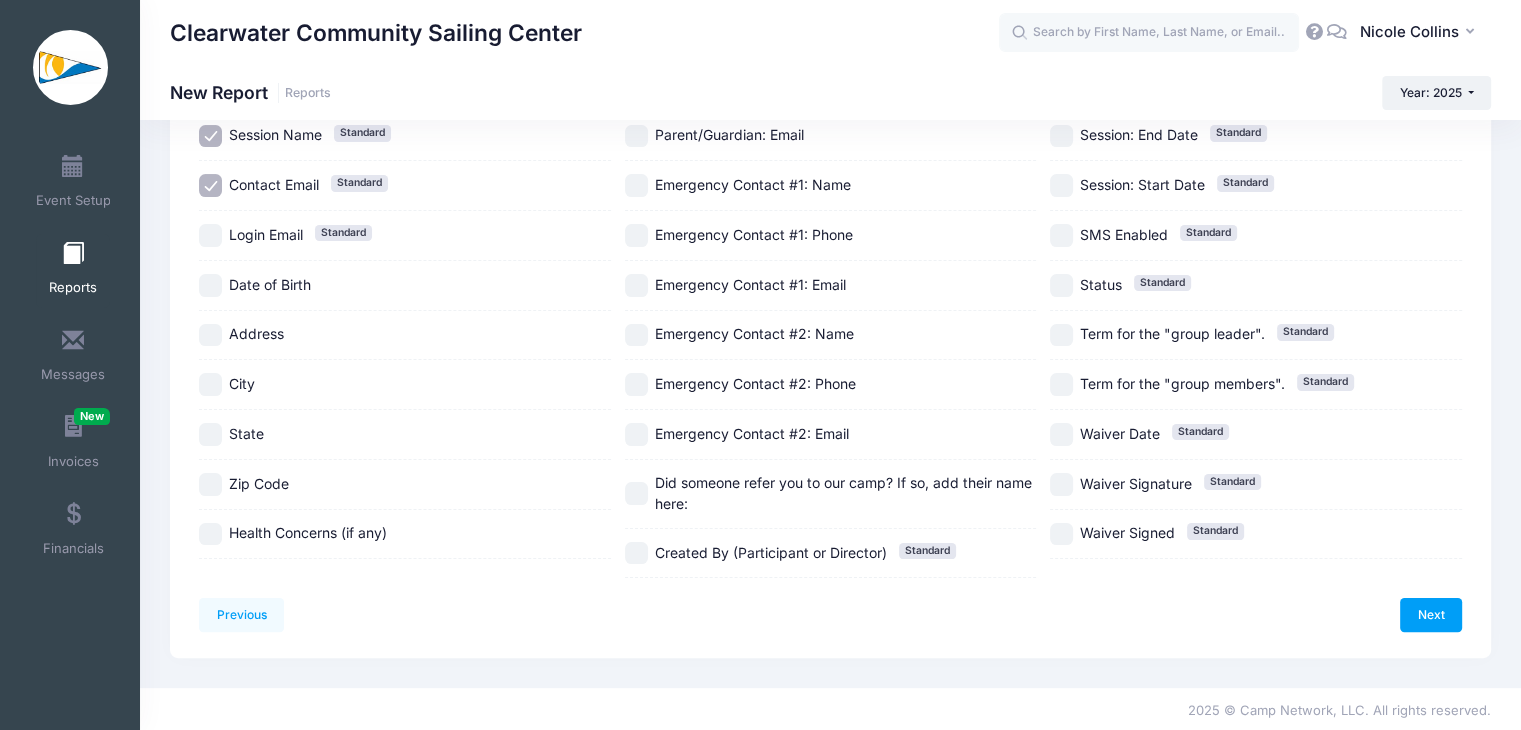 click on "Health Concerns (if any)" at bounding box center (308, 532) 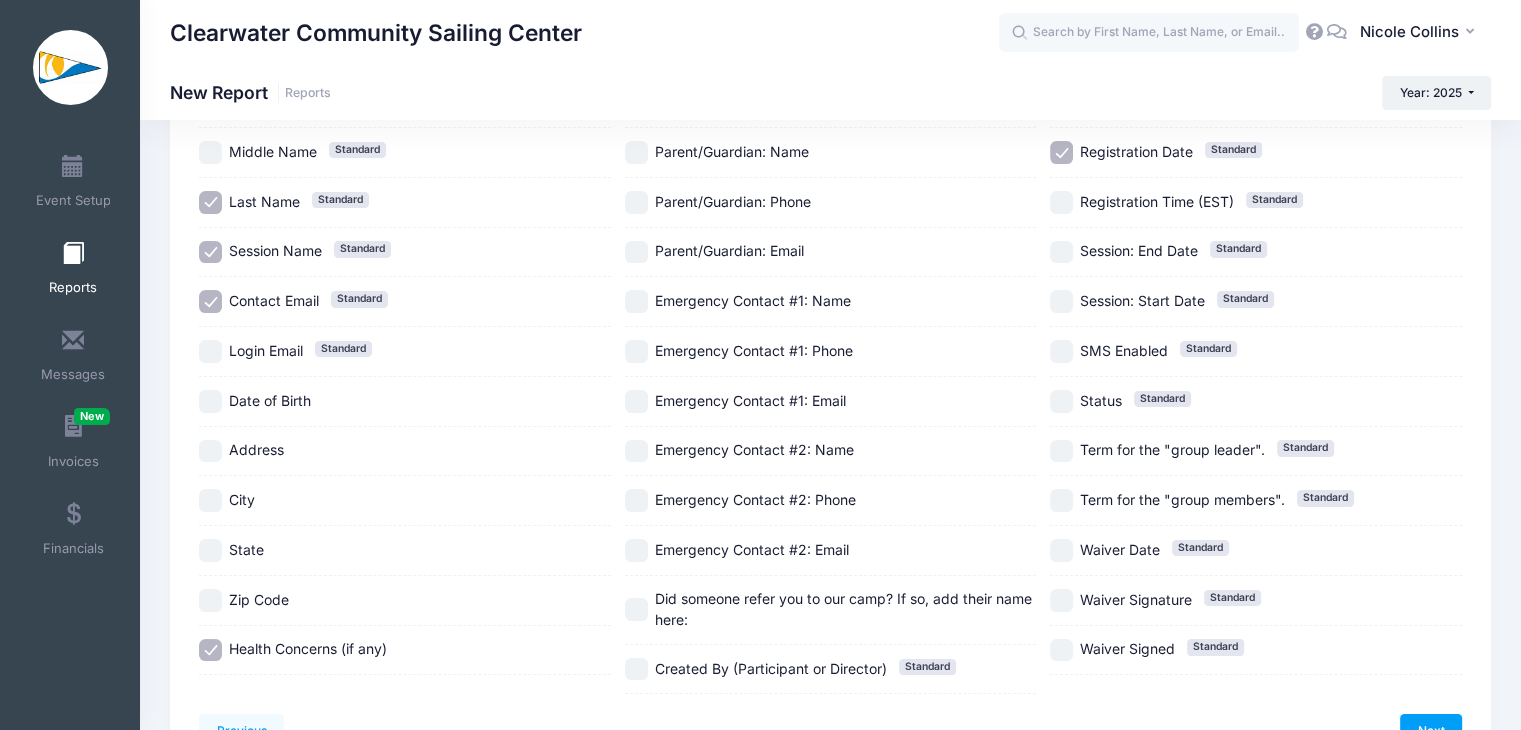 scroll, scrollTop: 120, scrollLeft: 0, axis: vertical 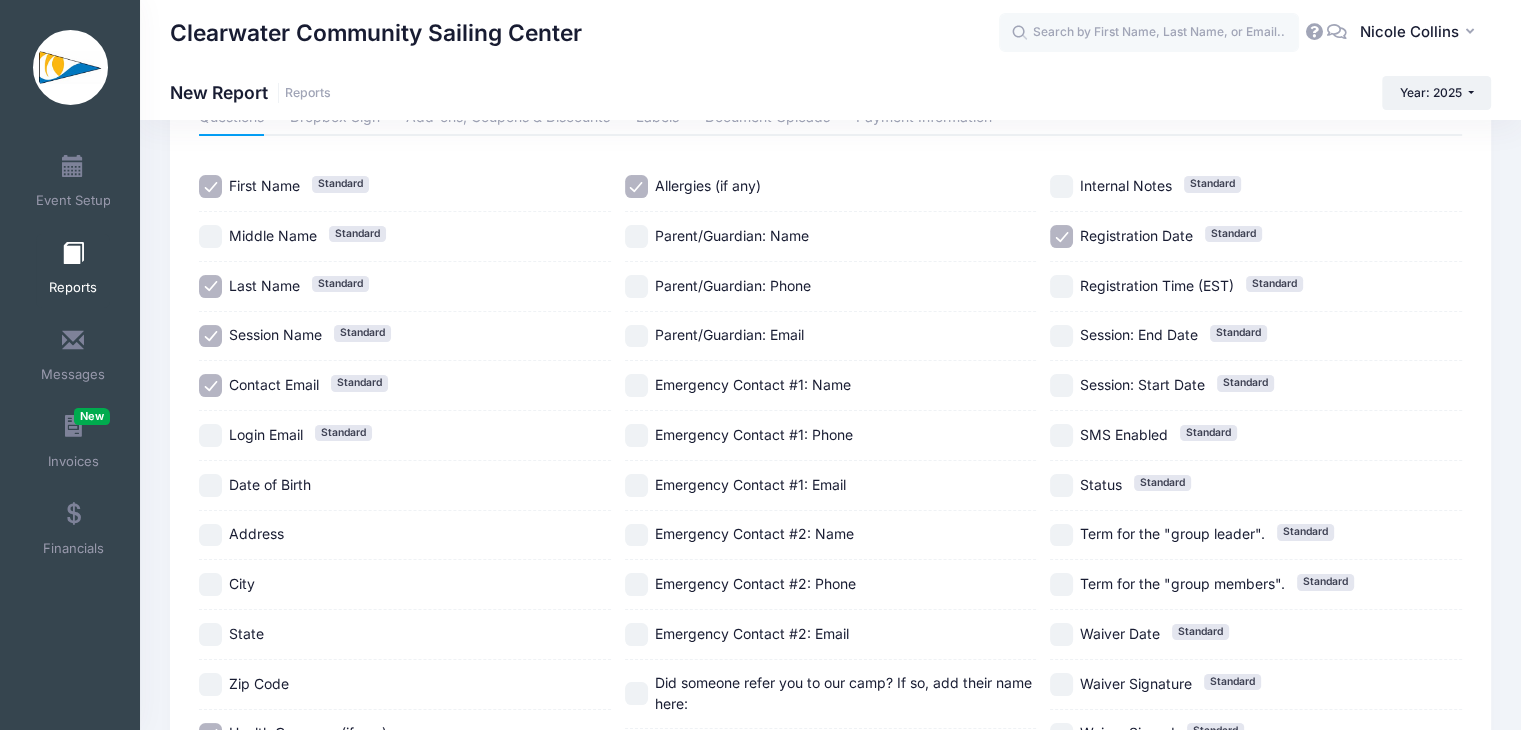 click on "Contact Email" at bounding box center (274, 384) 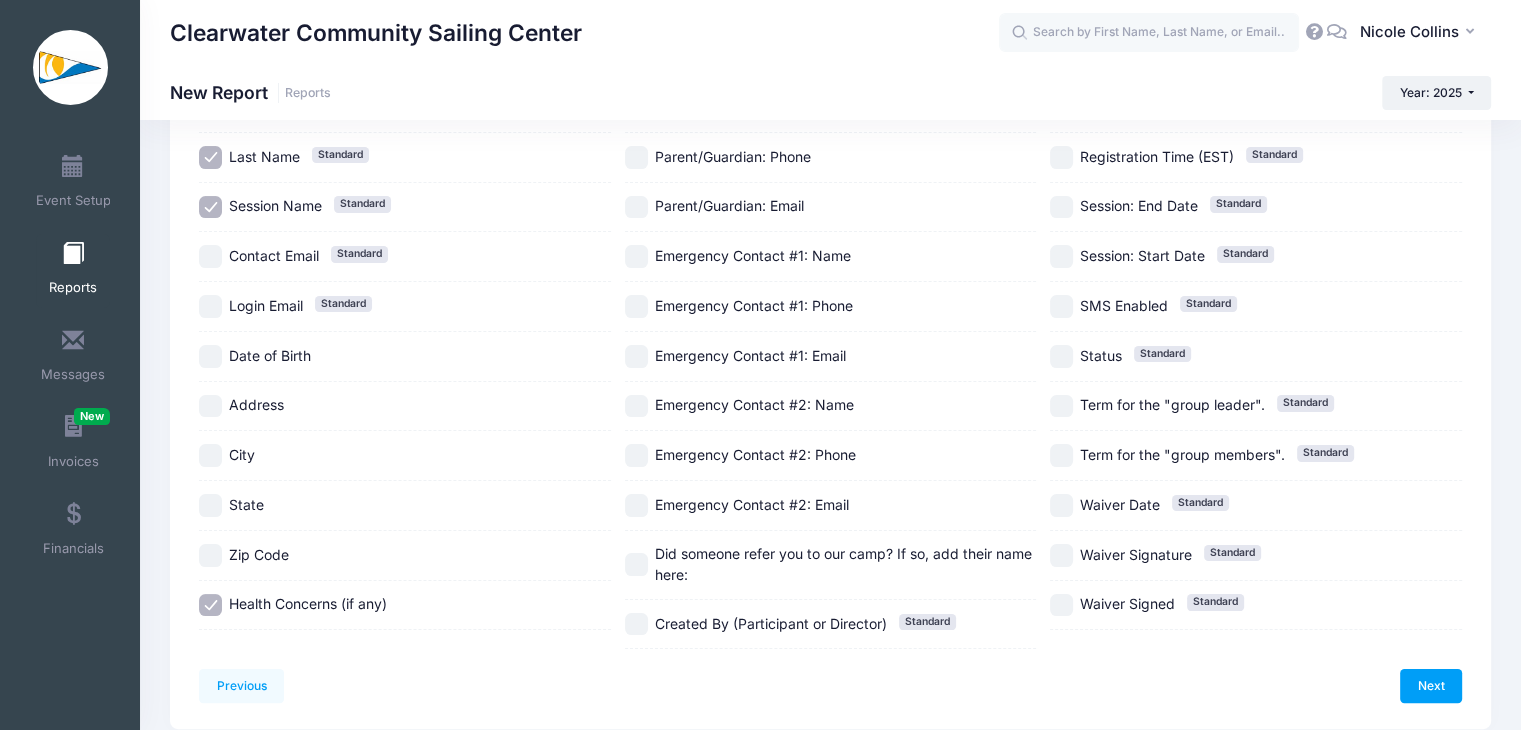 scroll, scrollTop: 320, scrollLeft: 0, axis: vertical 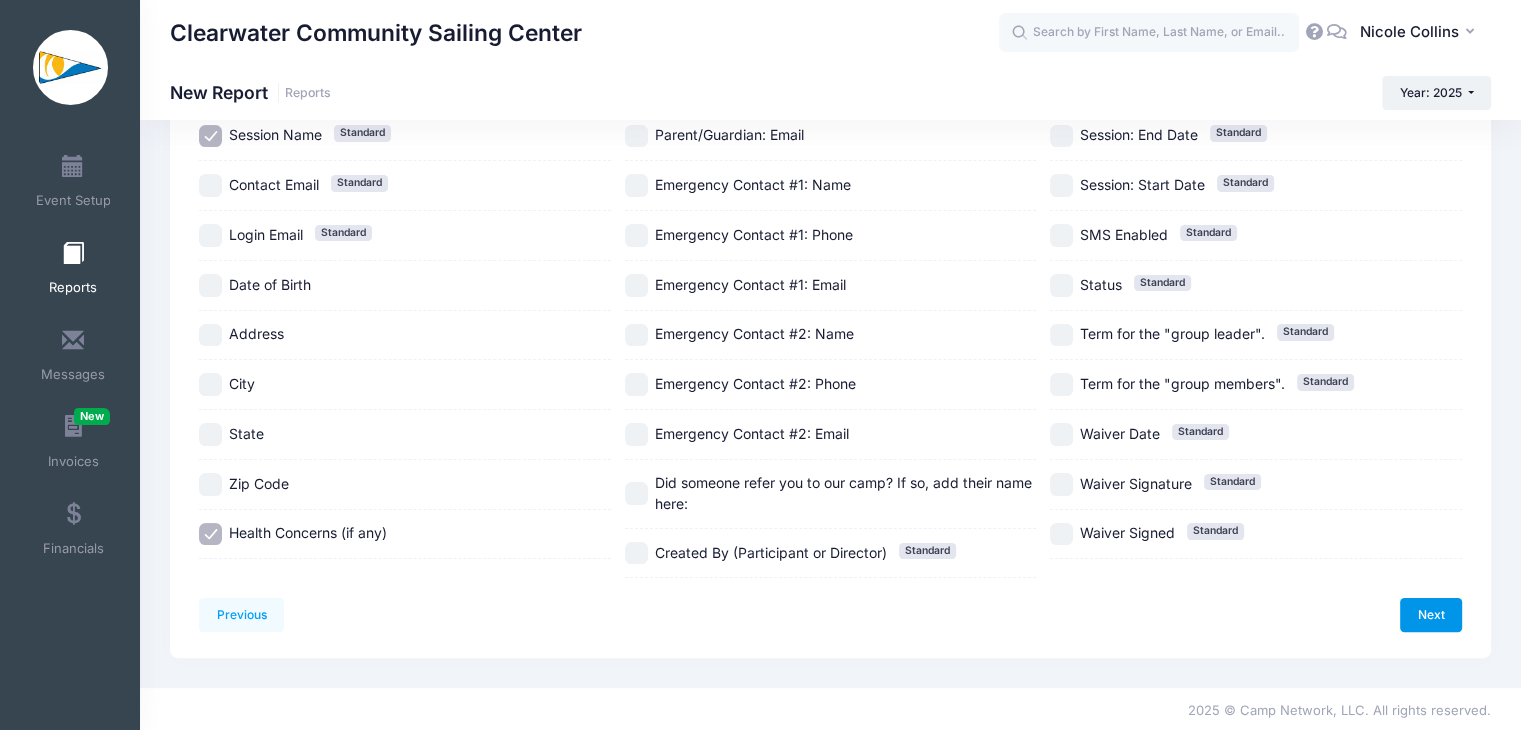 click on "Next" at bounding box center [1431, 615] 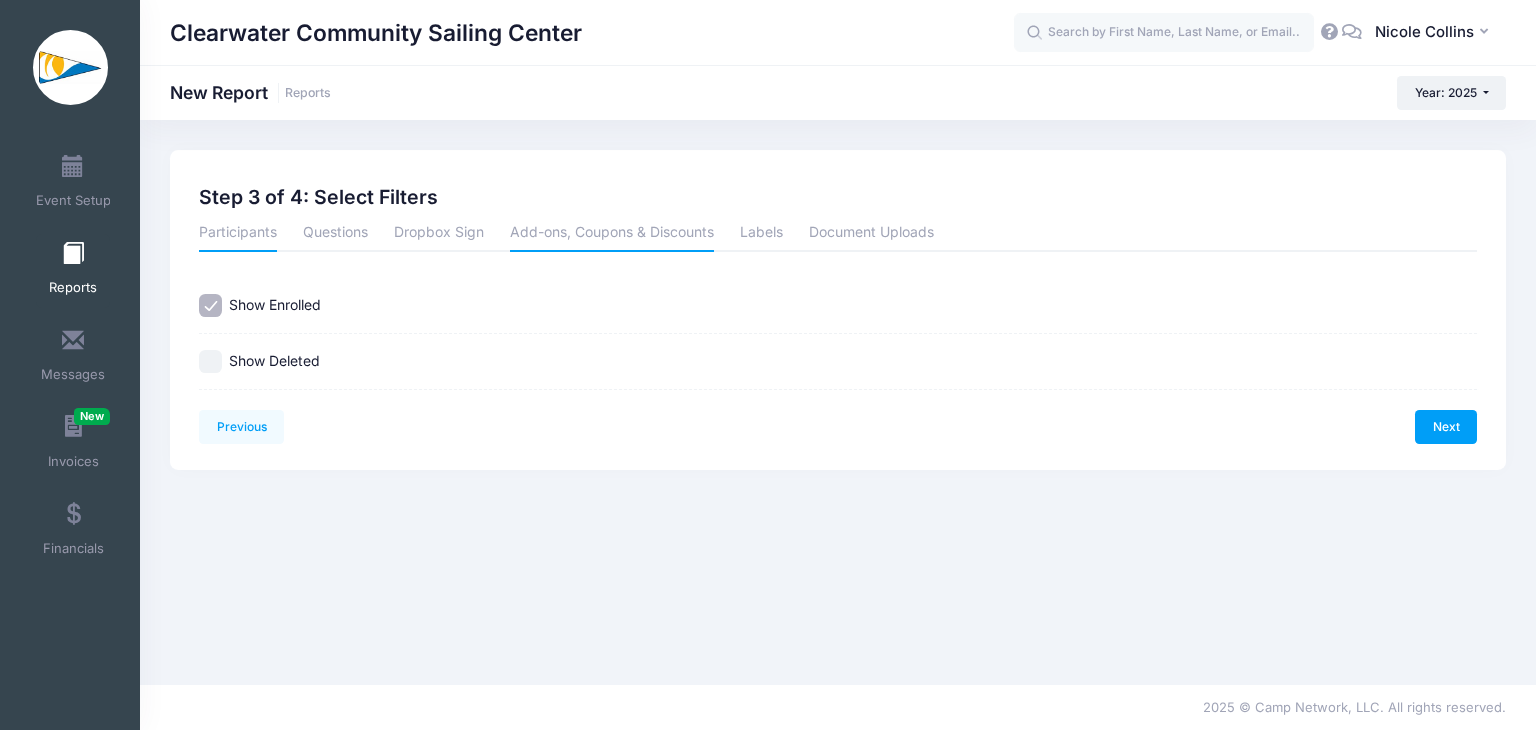 click on "Add-ons, Coupons & Discounts" at bounding box center (612, 234) 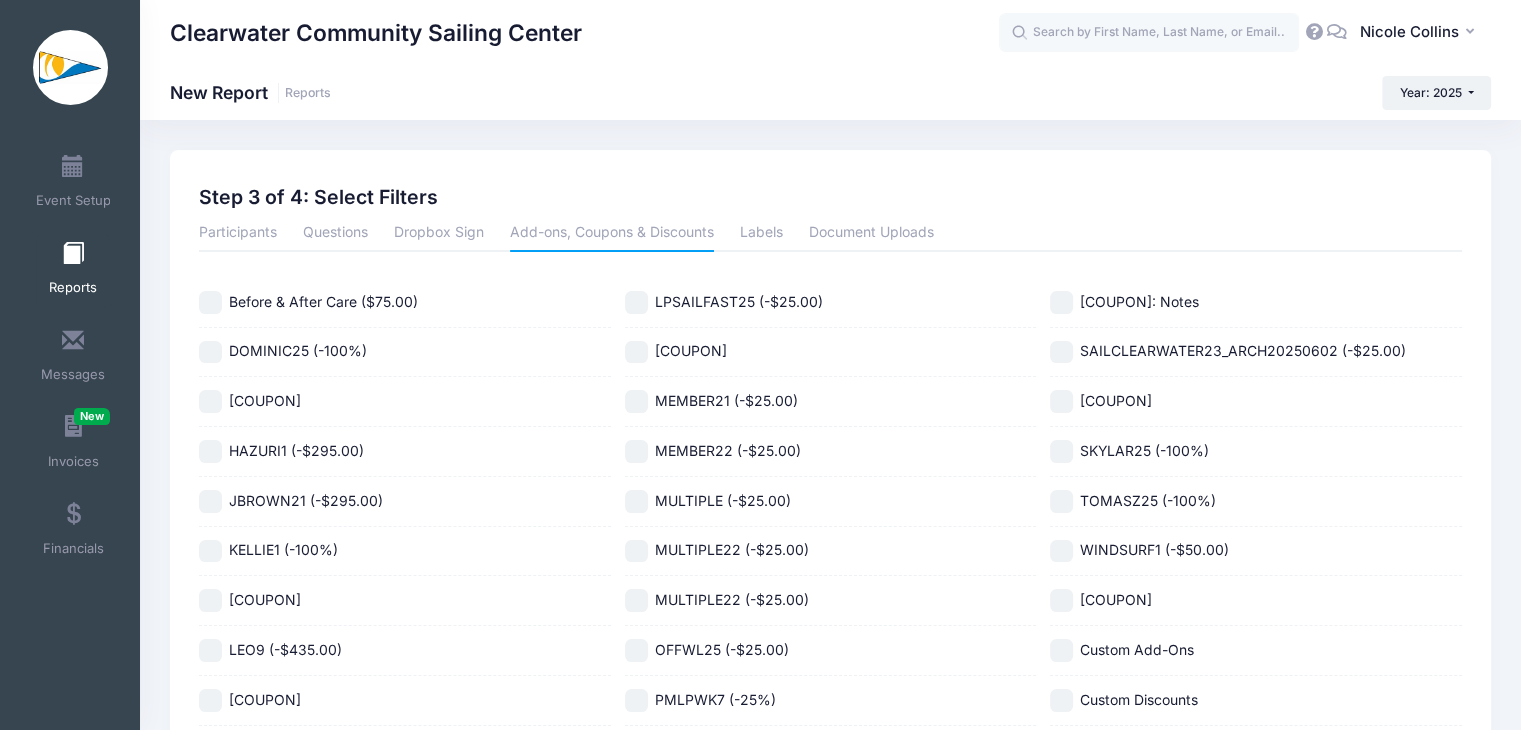 drag, startPoint x: 360, startPoint y: 293, endPoint x: 416, endPoint y: 321, distance: 62.609905 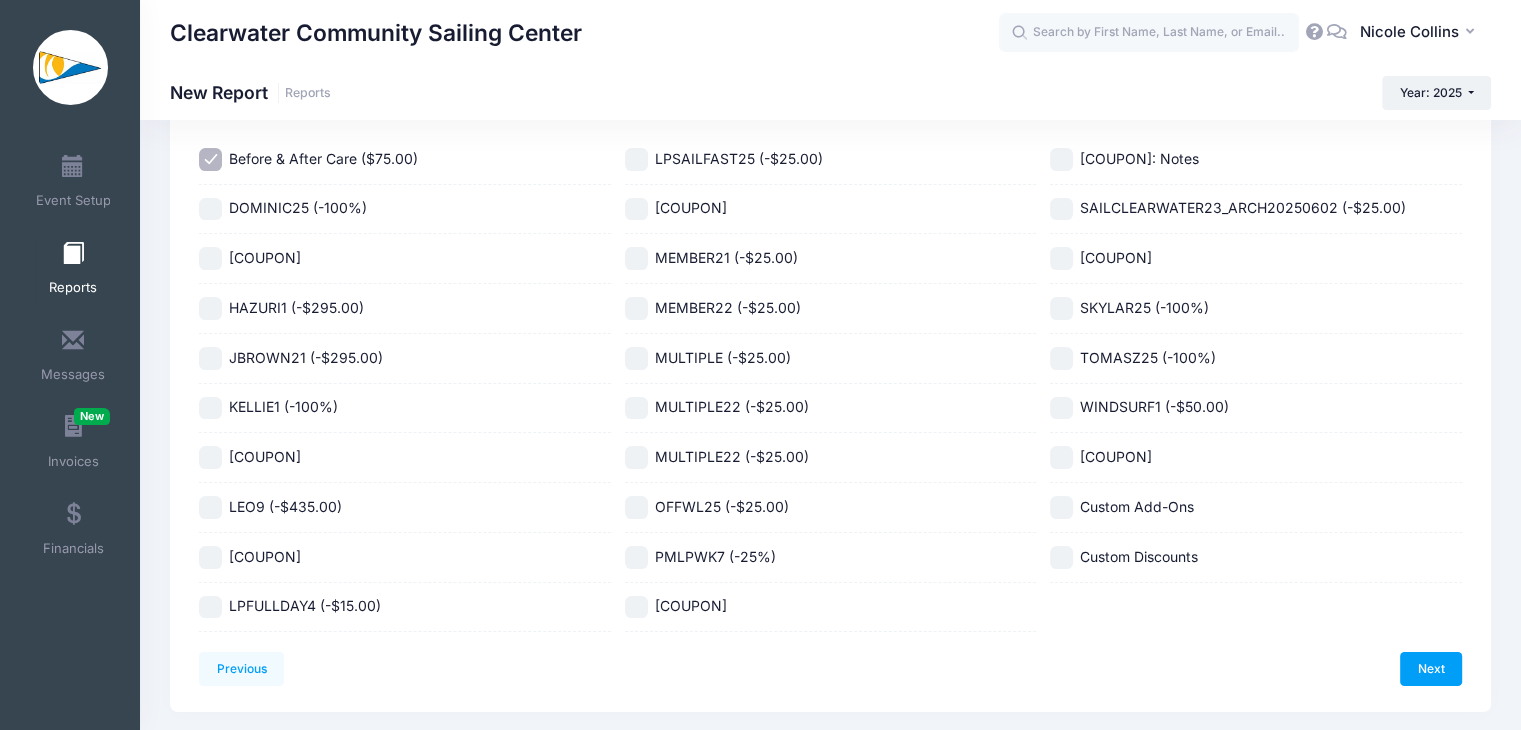 scroll, scrollTop: 198, scrollLeft: 0, axis: vertical 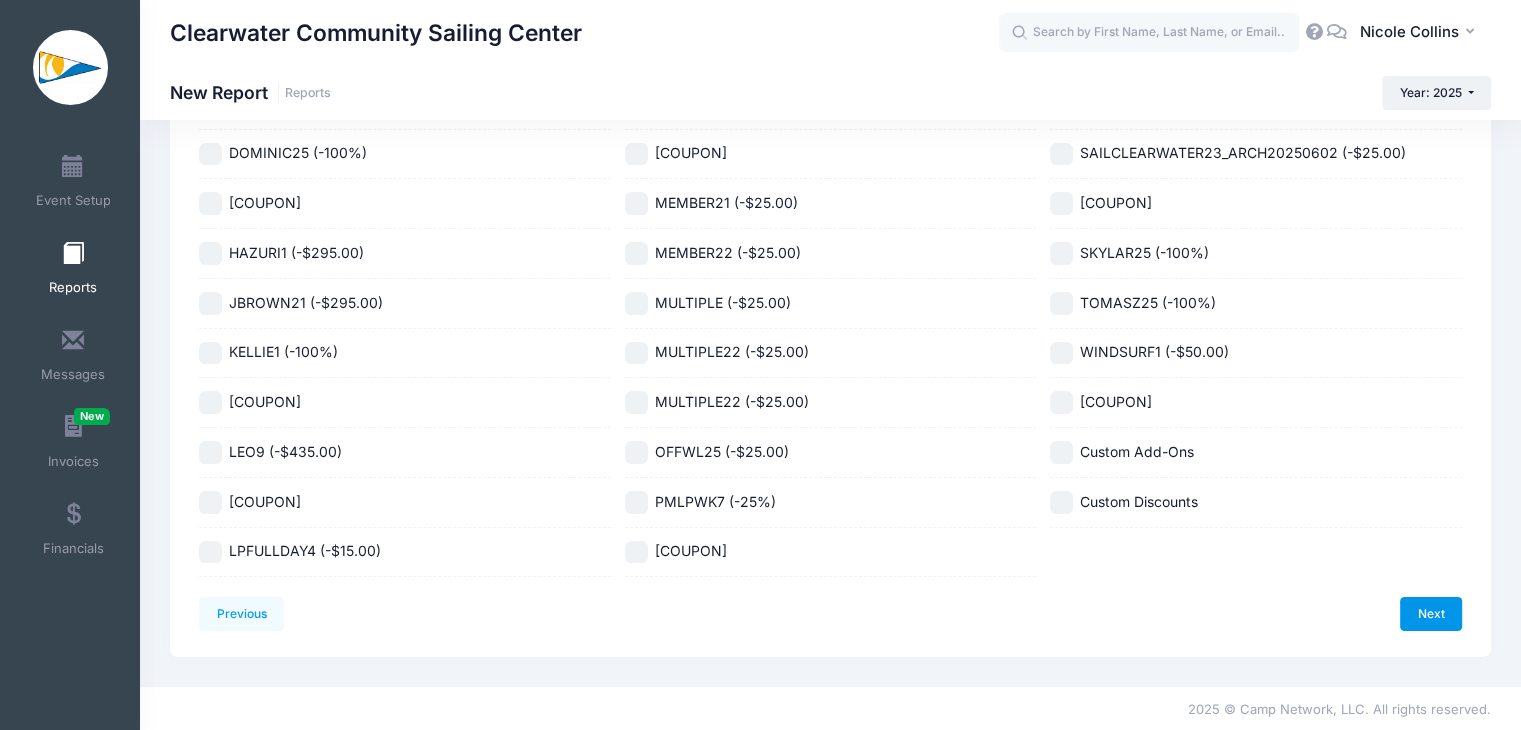 click on "Next" at bounding box center (1431, 614) 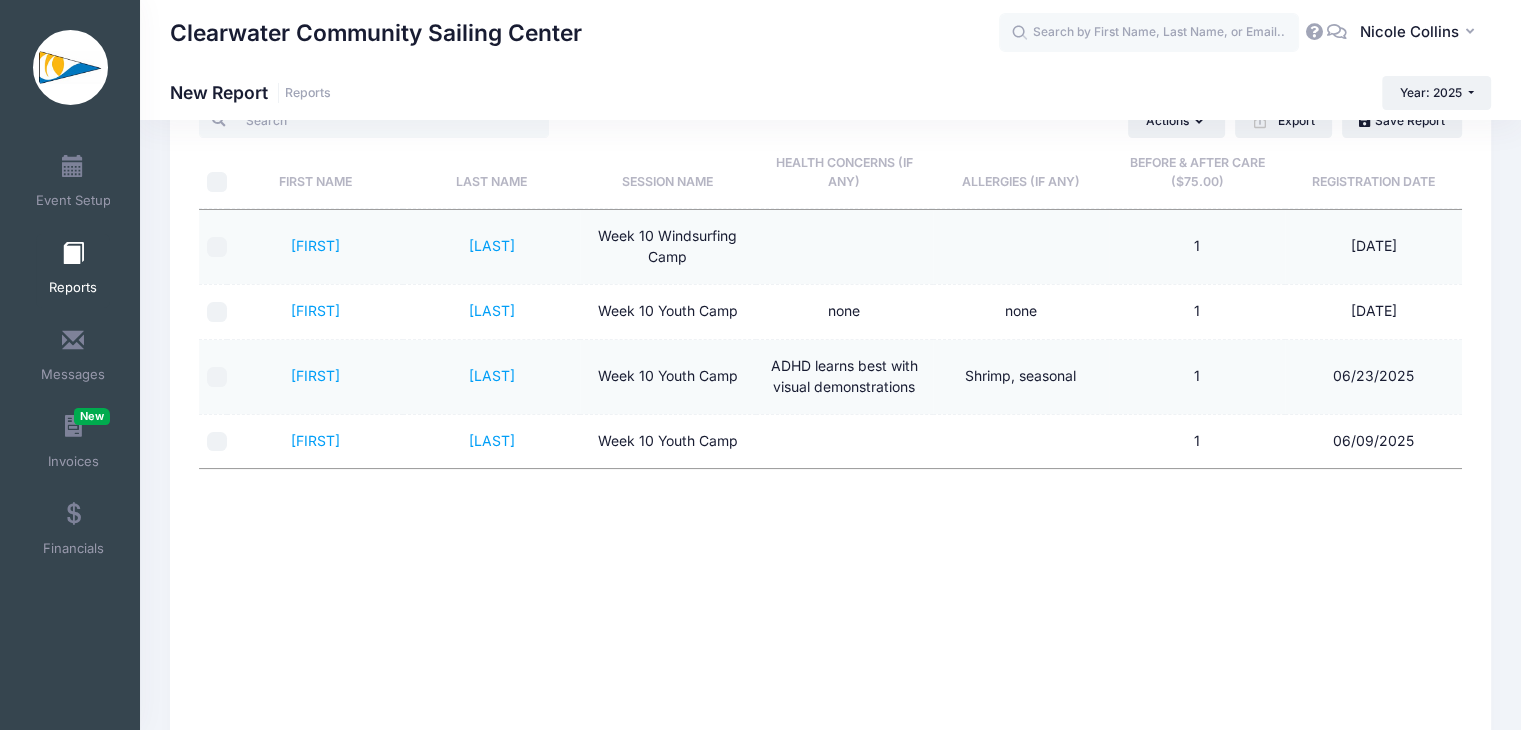 scroll, scrollTop: 0, scrollLeft: 0, axis: both 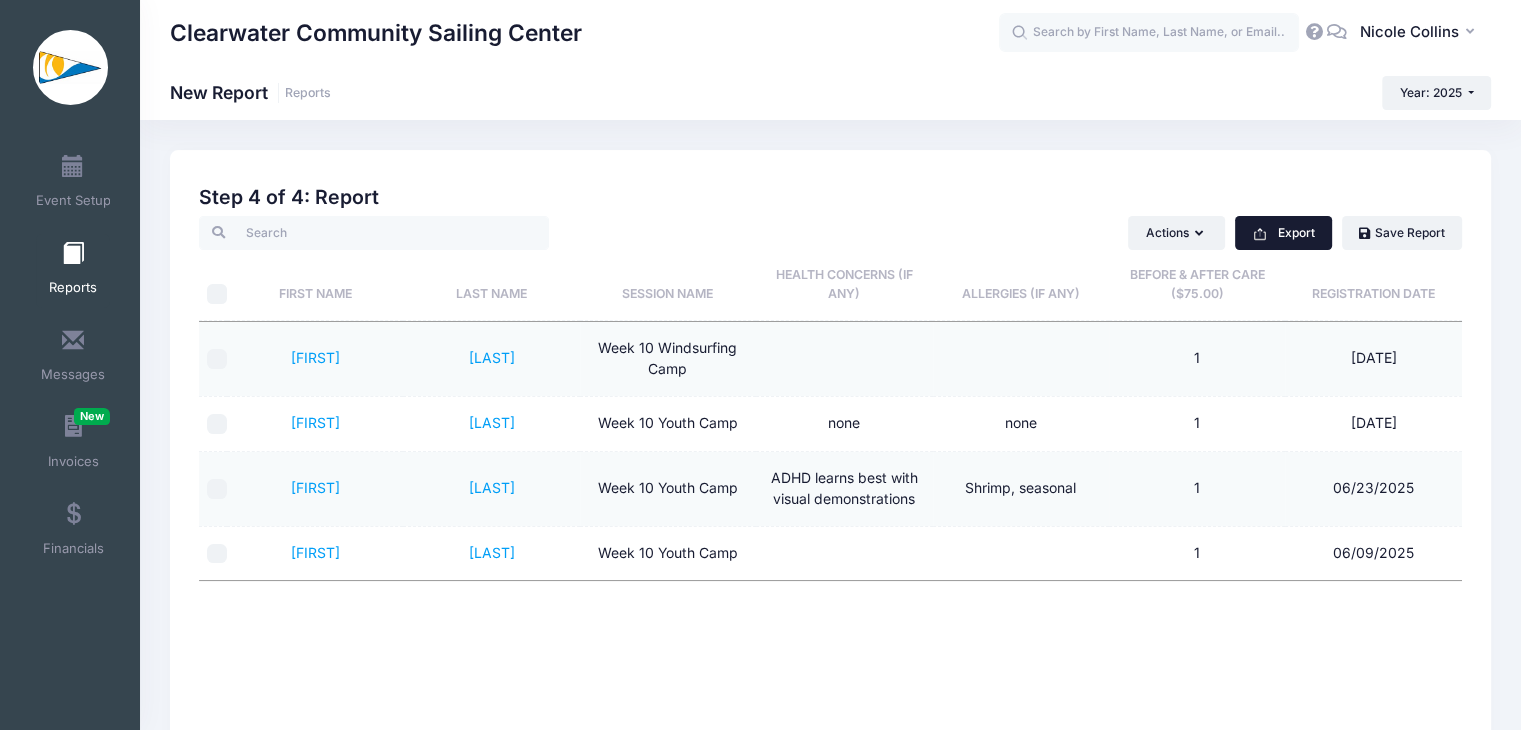 click on "Export" at bounding box center [1283, 233] 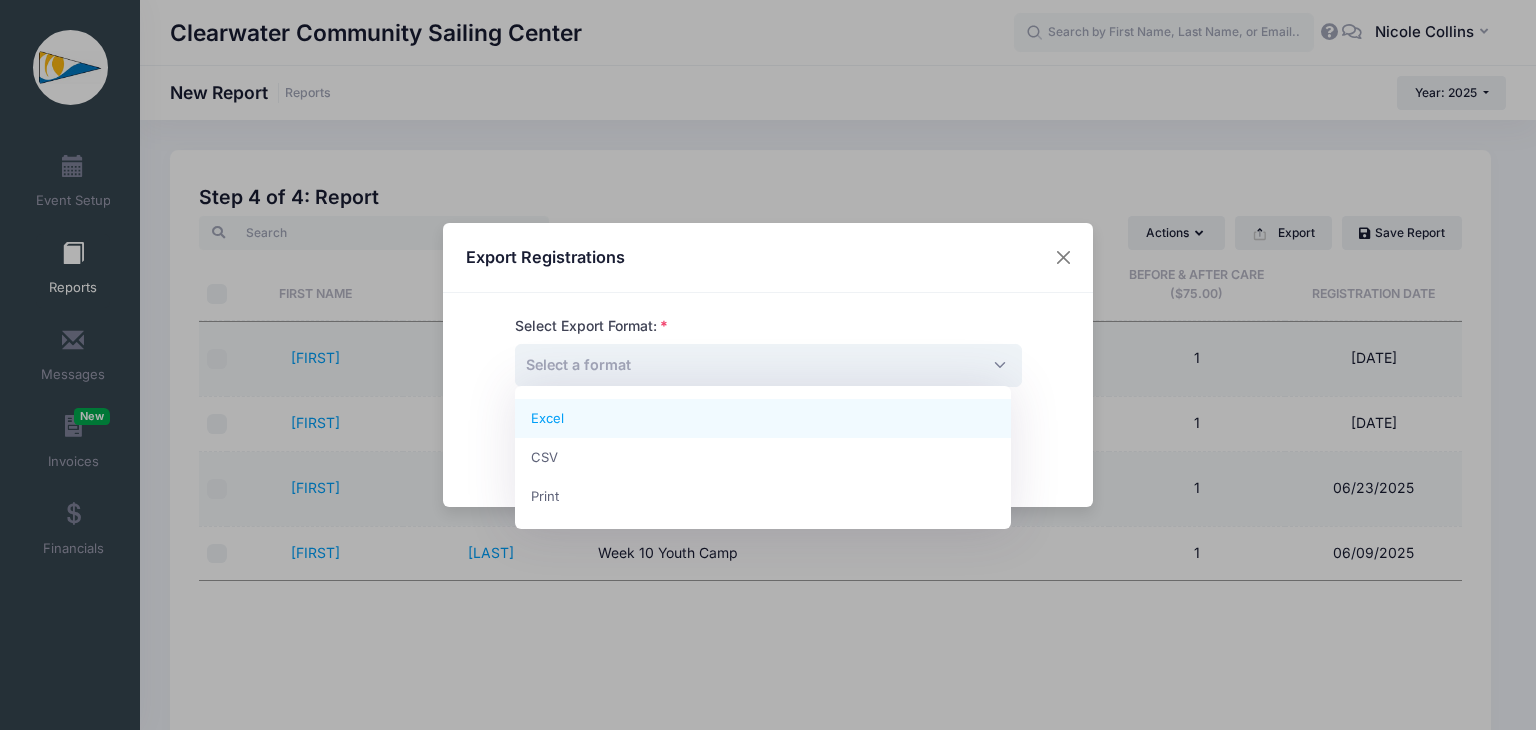 drag, startPoint x: 872, startPoint y: 380, endPoint x: 875, endPoint y: 369, distance: 11.401754 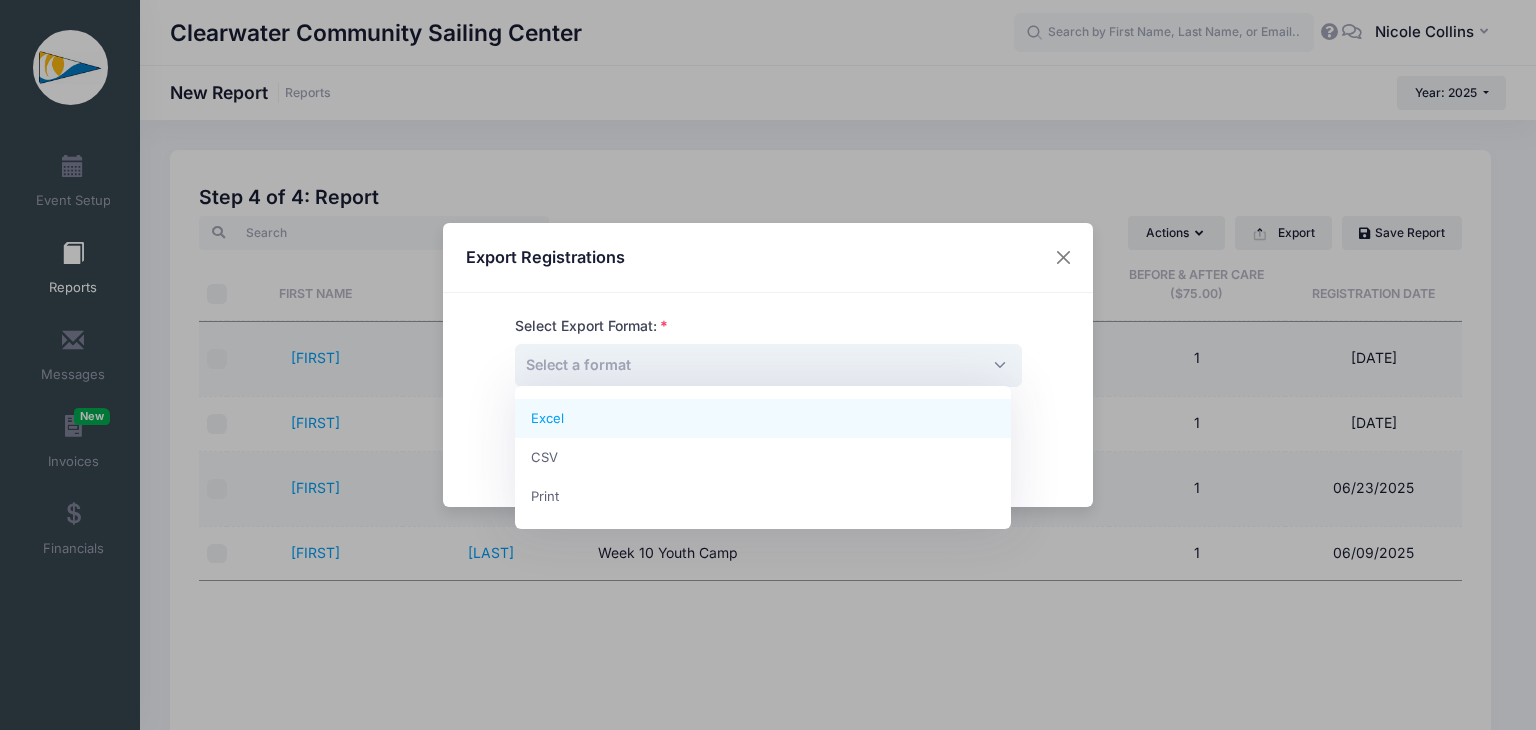 select on "excel" 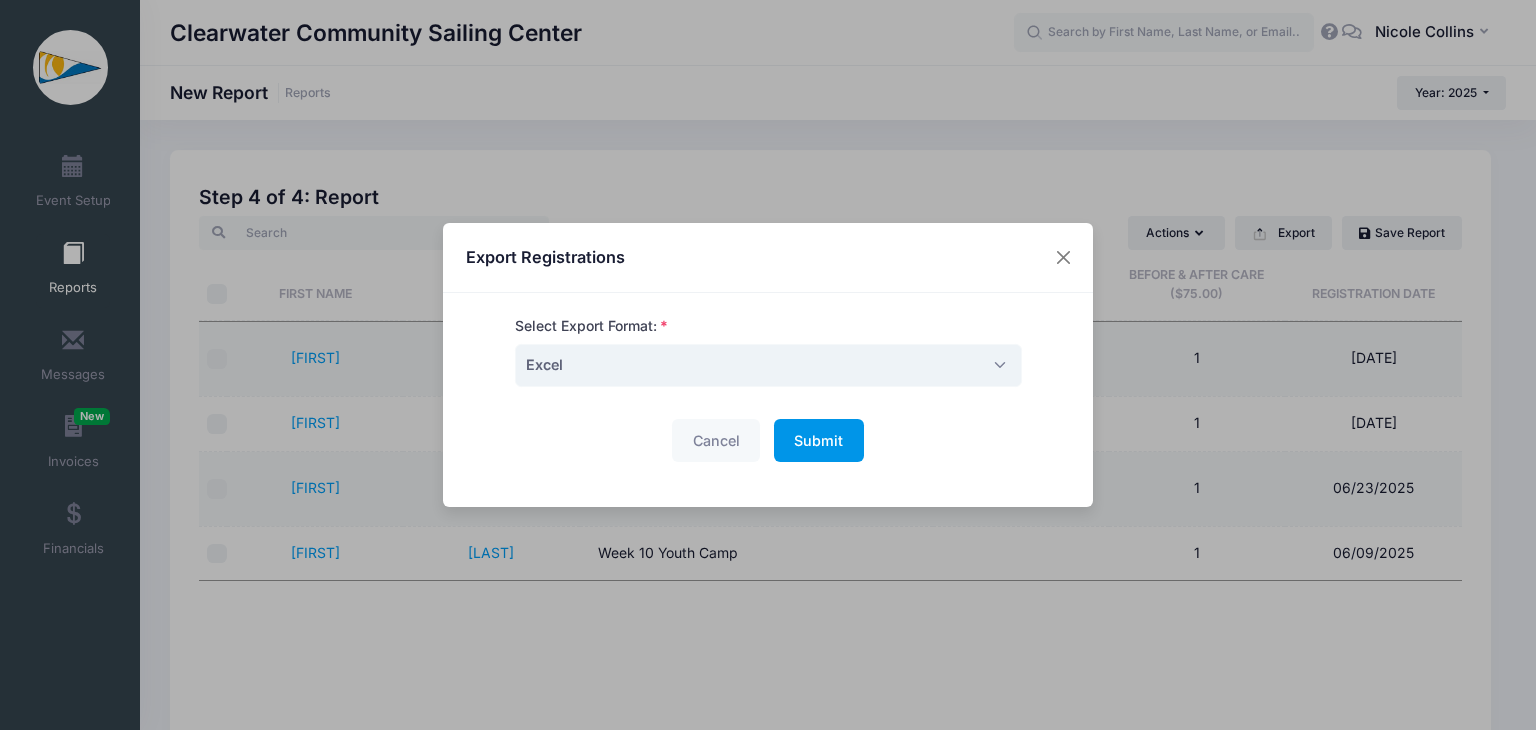 click on "Submit" at bounding box center (818, 440) 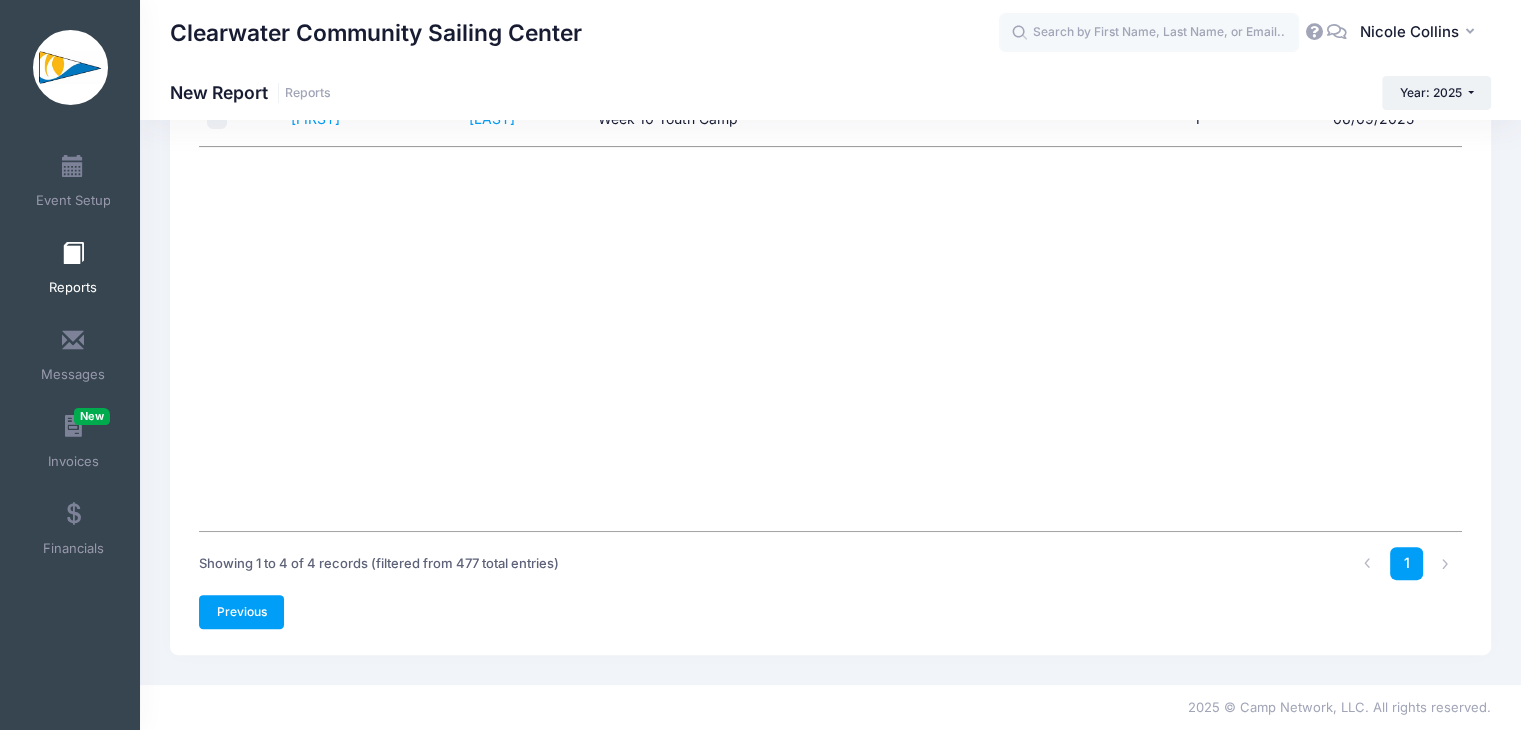 click on "Previous" at bounding box center [241, 612] 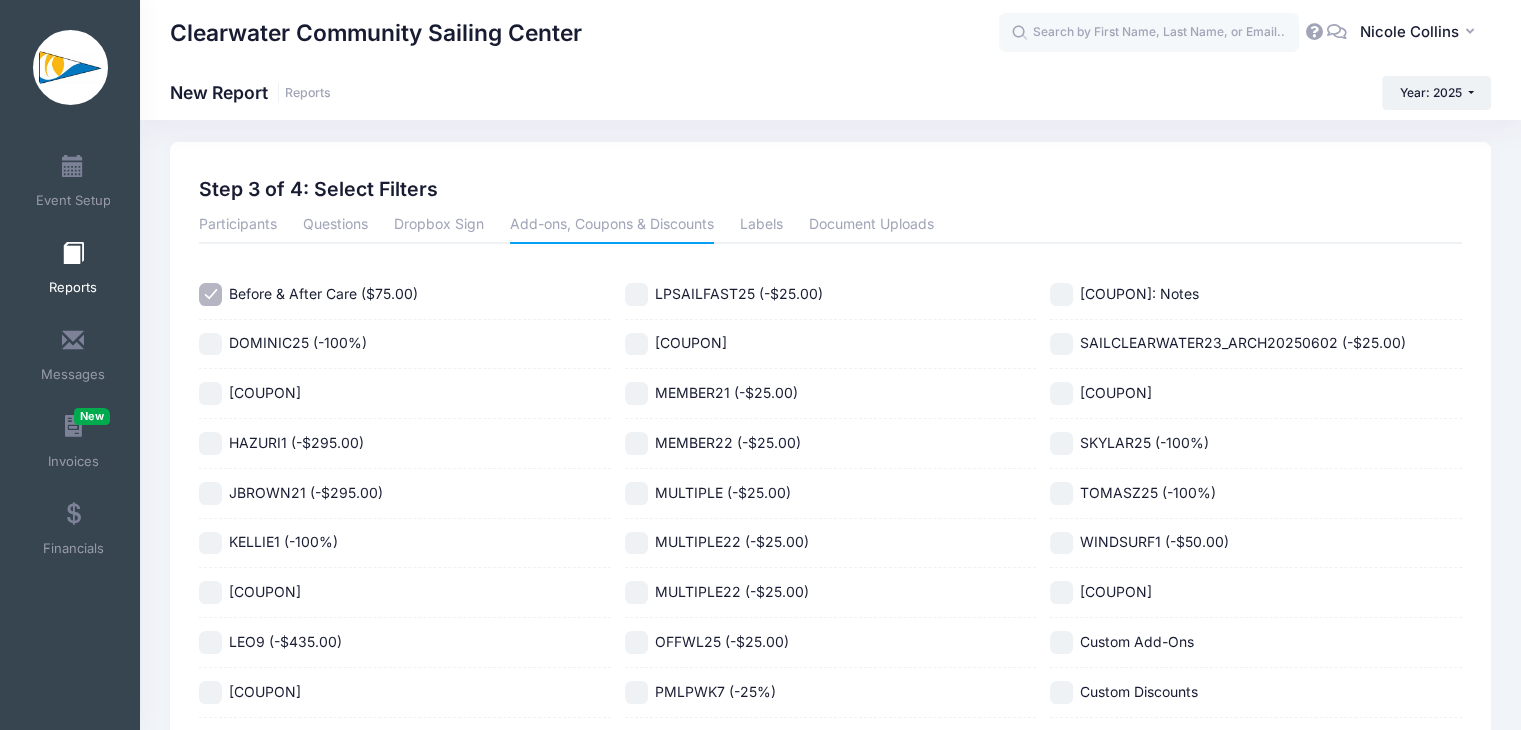 scroll, scrollTop: 0, scrollLeft: 0, axis: both 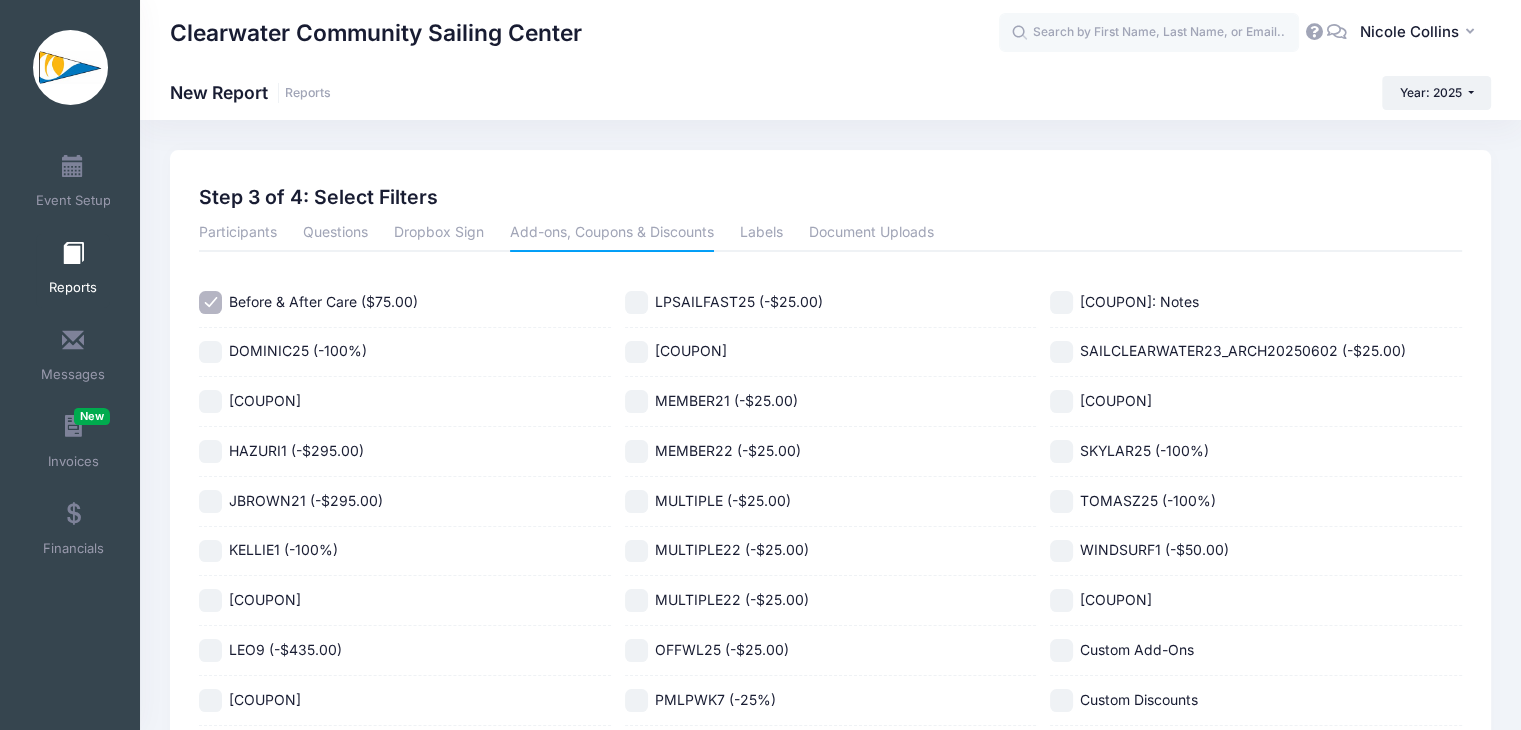 click on "Before & After Care ($75.00)" at bounding box center [323, 301] 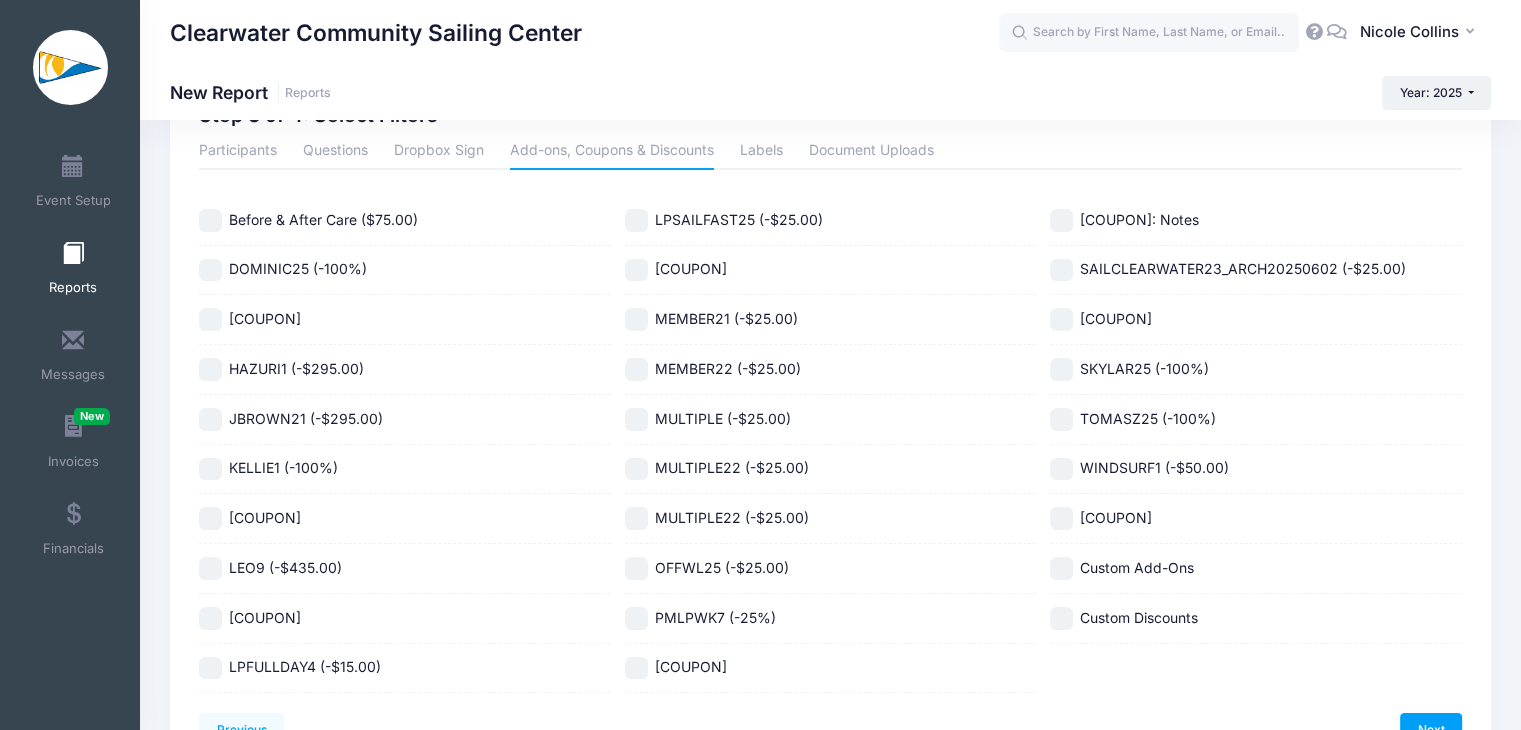 scroll, scrollTop: 198, scrollLeft: 0, axis: vertical 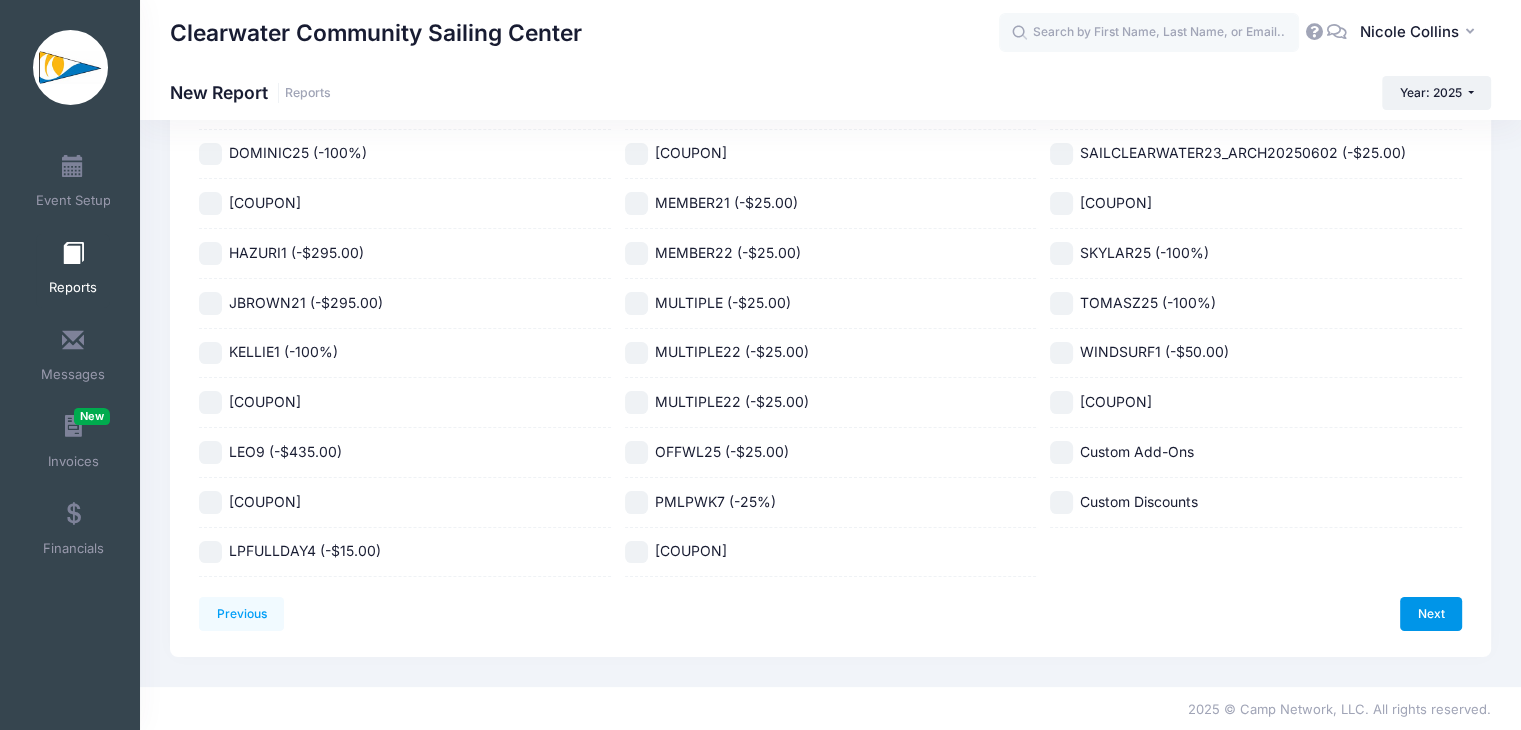 click on "Next" at bounding box center [1431, 614] 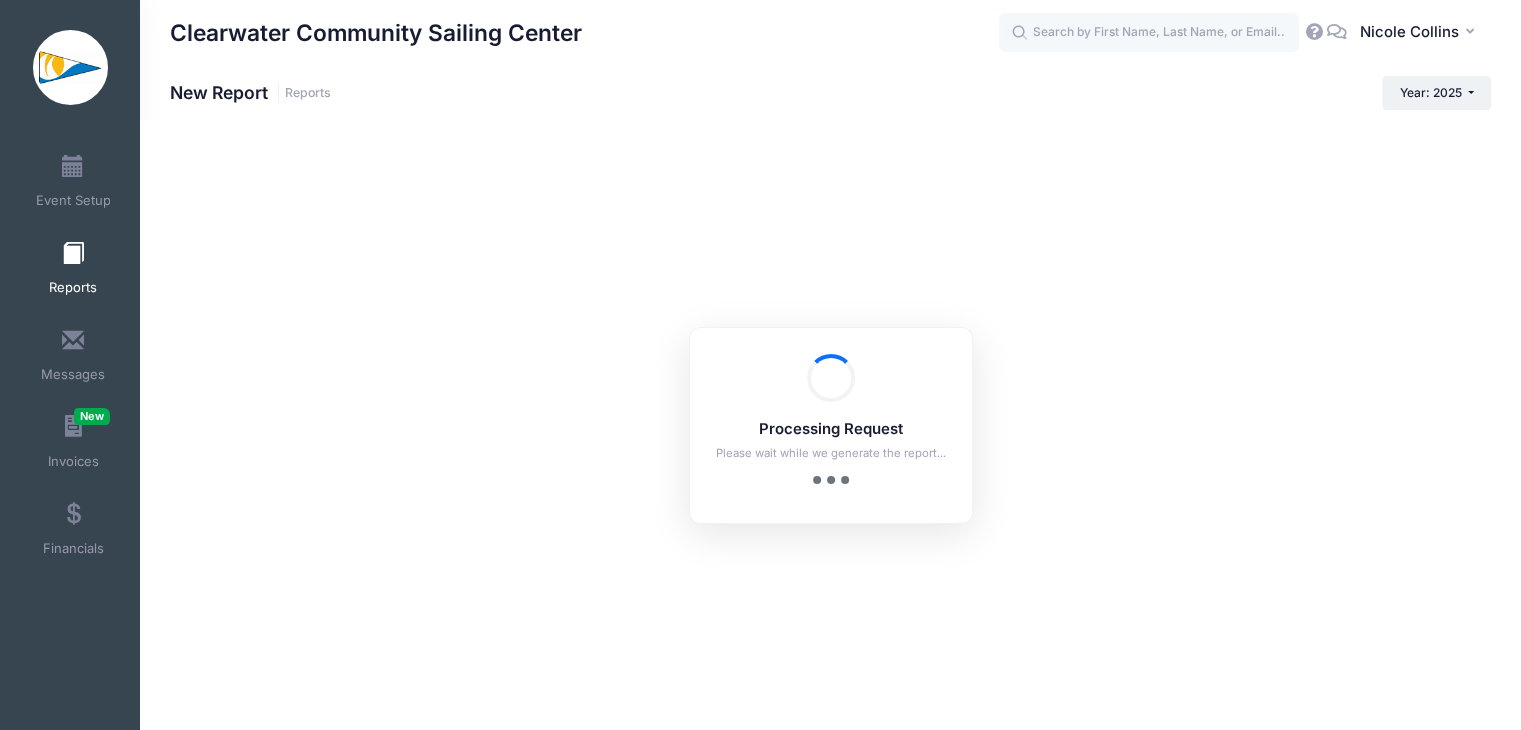 scroll, scrollTop: 0, scrollLeft: 0, axis: both 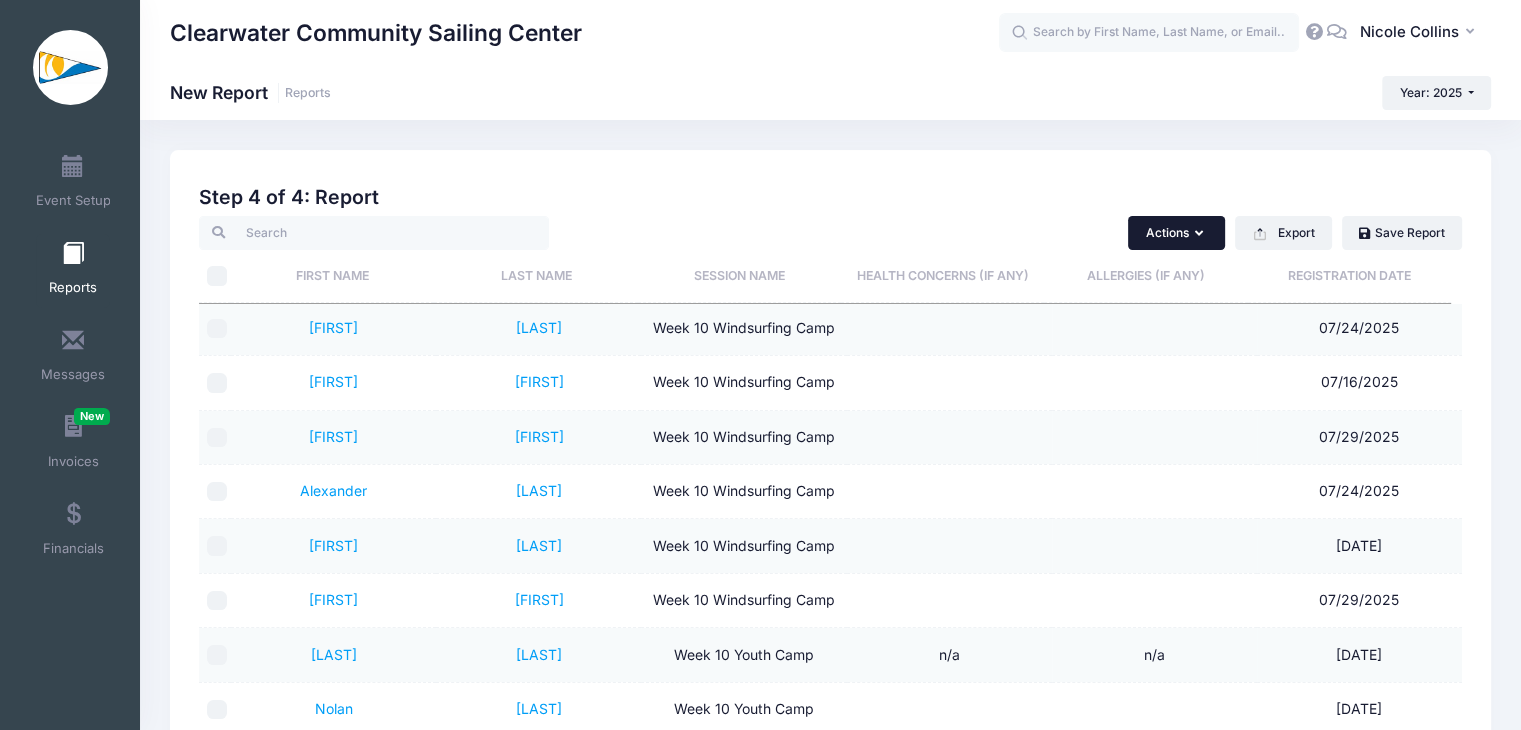 click at bounding box center [1201, 234] 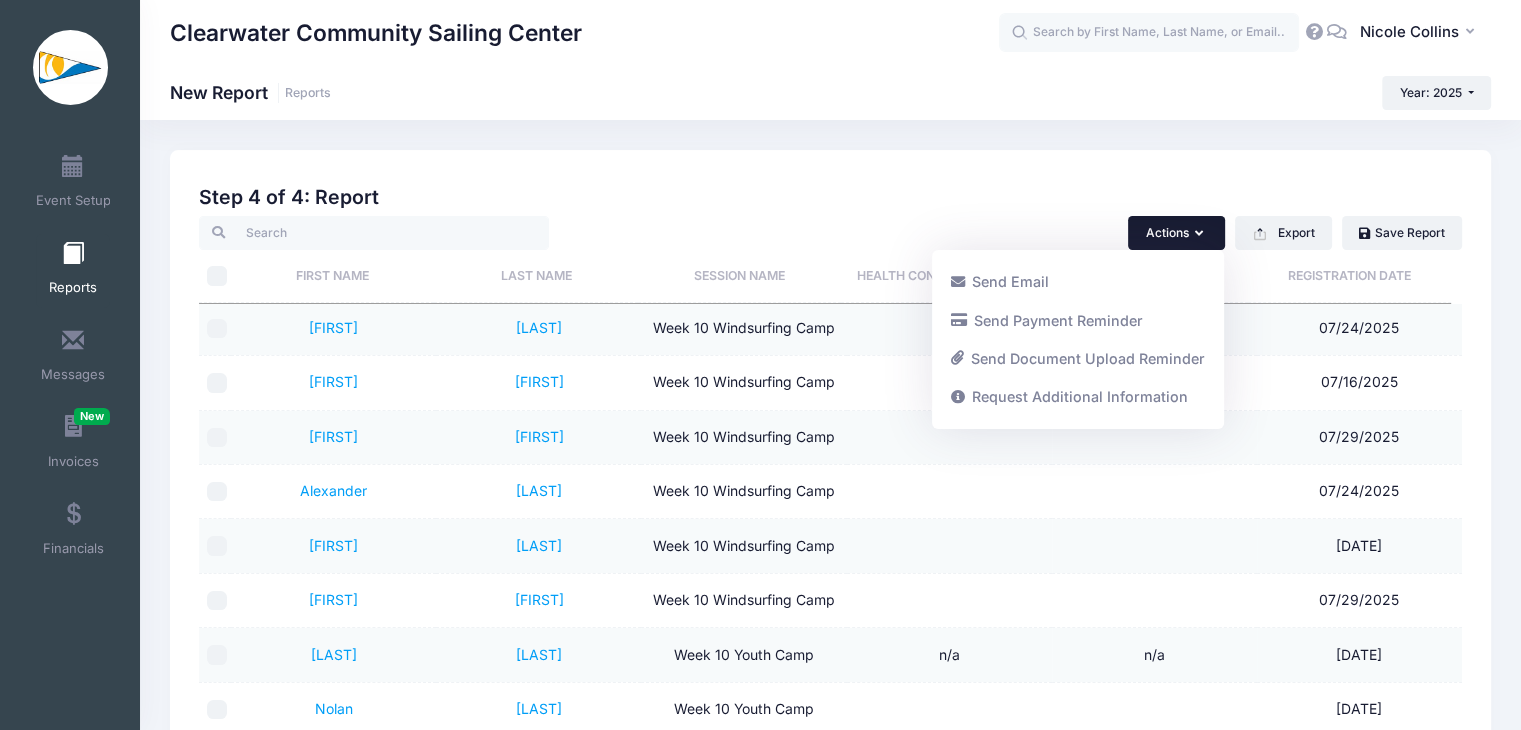 click on "Created By Participant
Added by Director
Step 1 of 4: Select Sessions
Sessions
Session From To Participants
Week 1 Little Puffs AM [DATE] - [DATE]  13 [DATE] [DATE] 13
Week 1 Little Puffs PM [DATE] - [DATE]  3 [DATE] [DATE] 3
12 12  5" at bounding box center [830, 593] 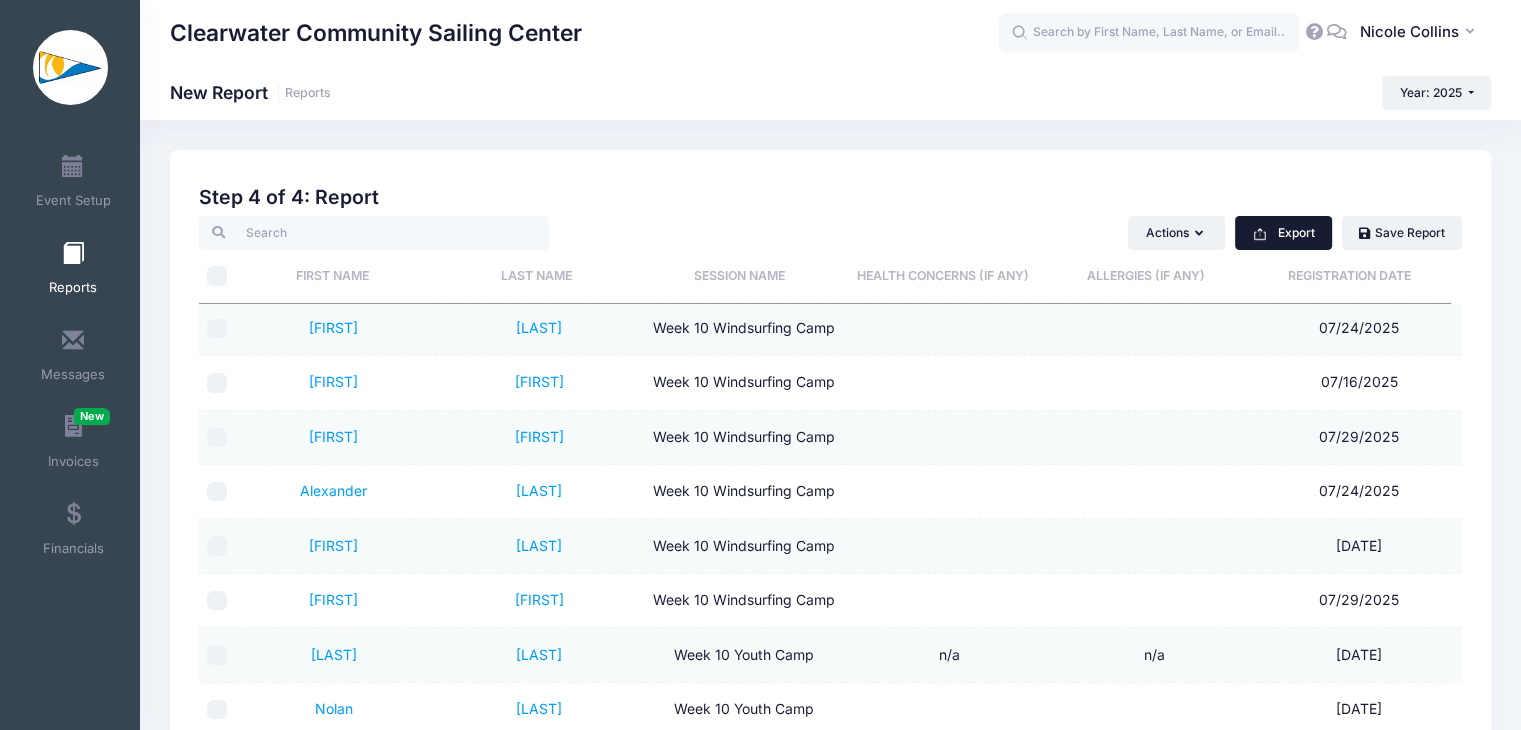click 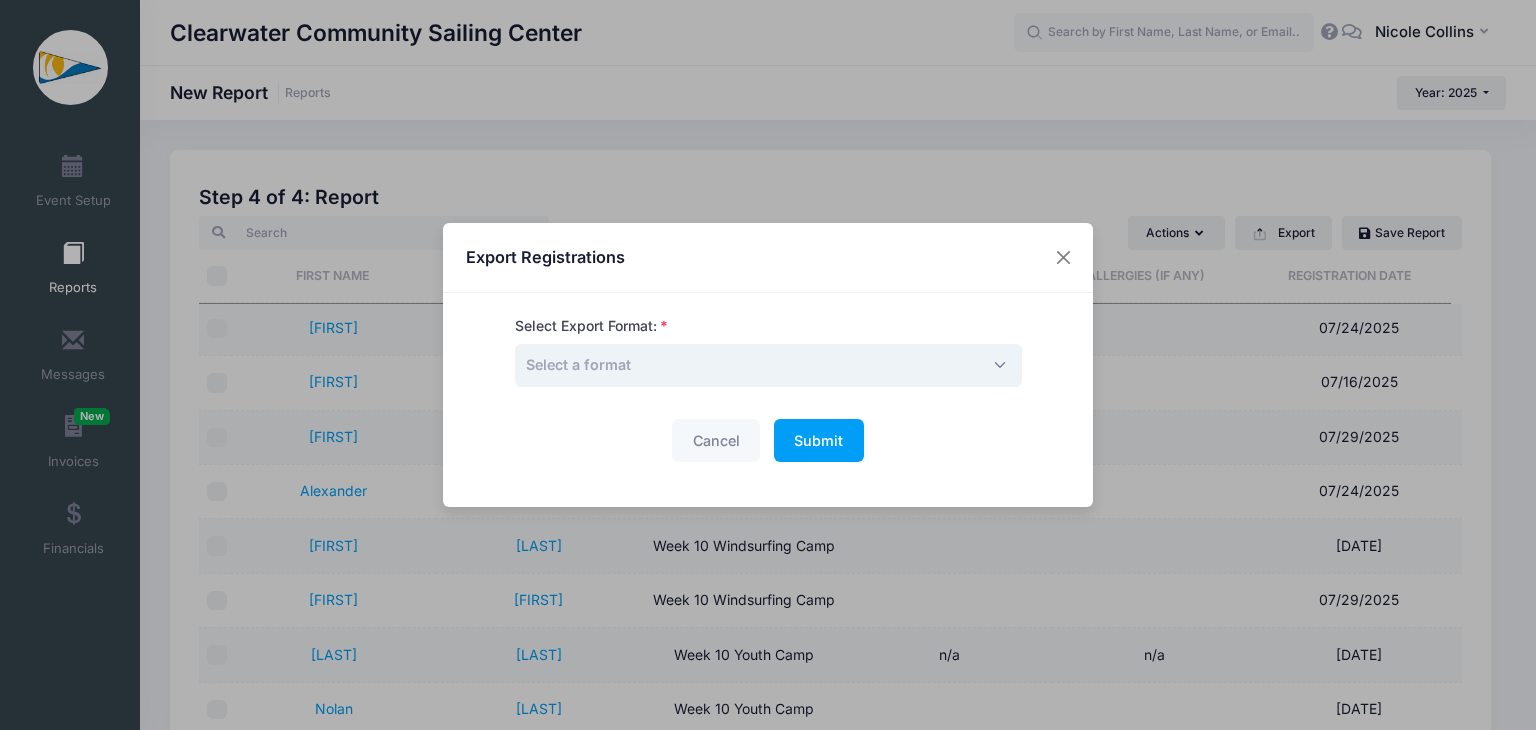click on "Select a format" at bounding box center (768, 365) 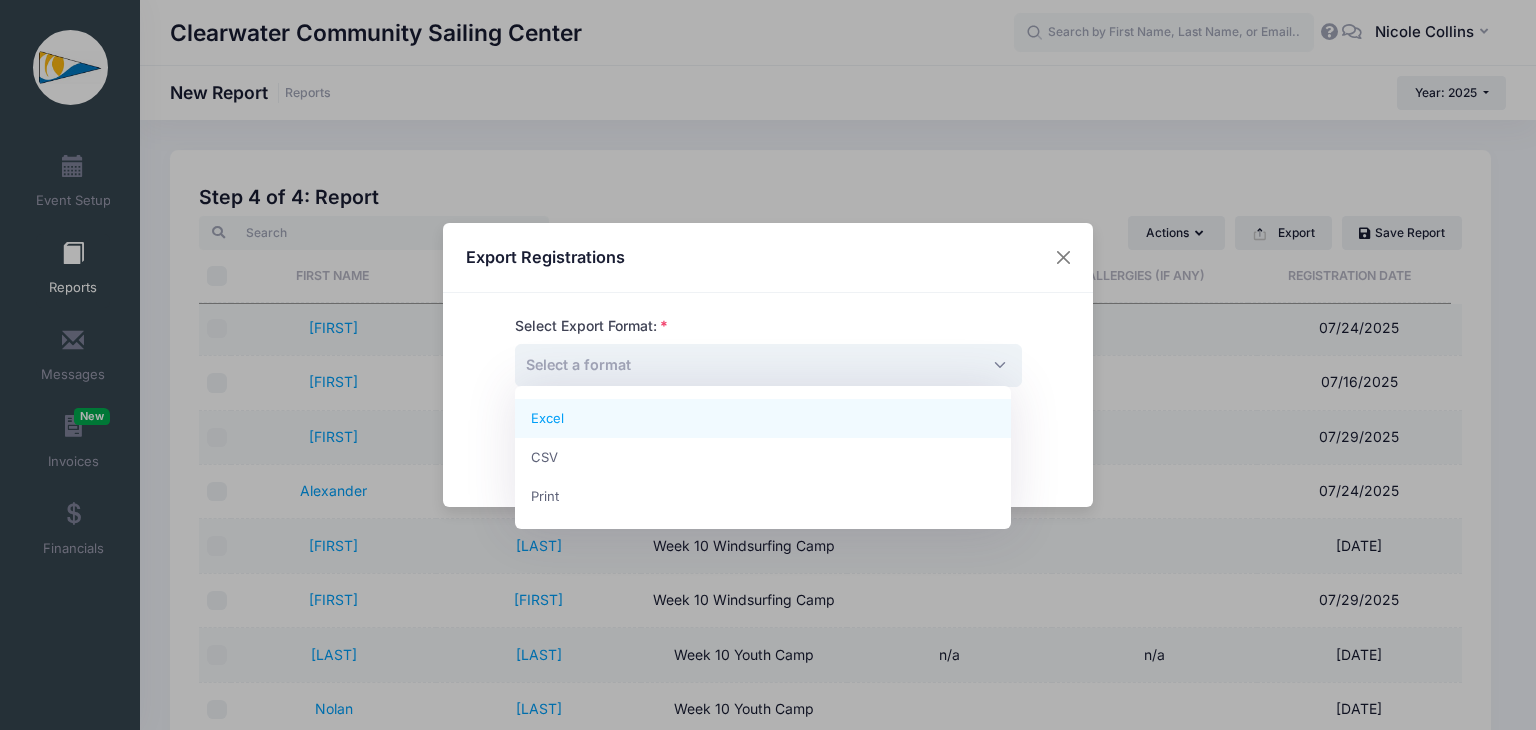 select on "excel" 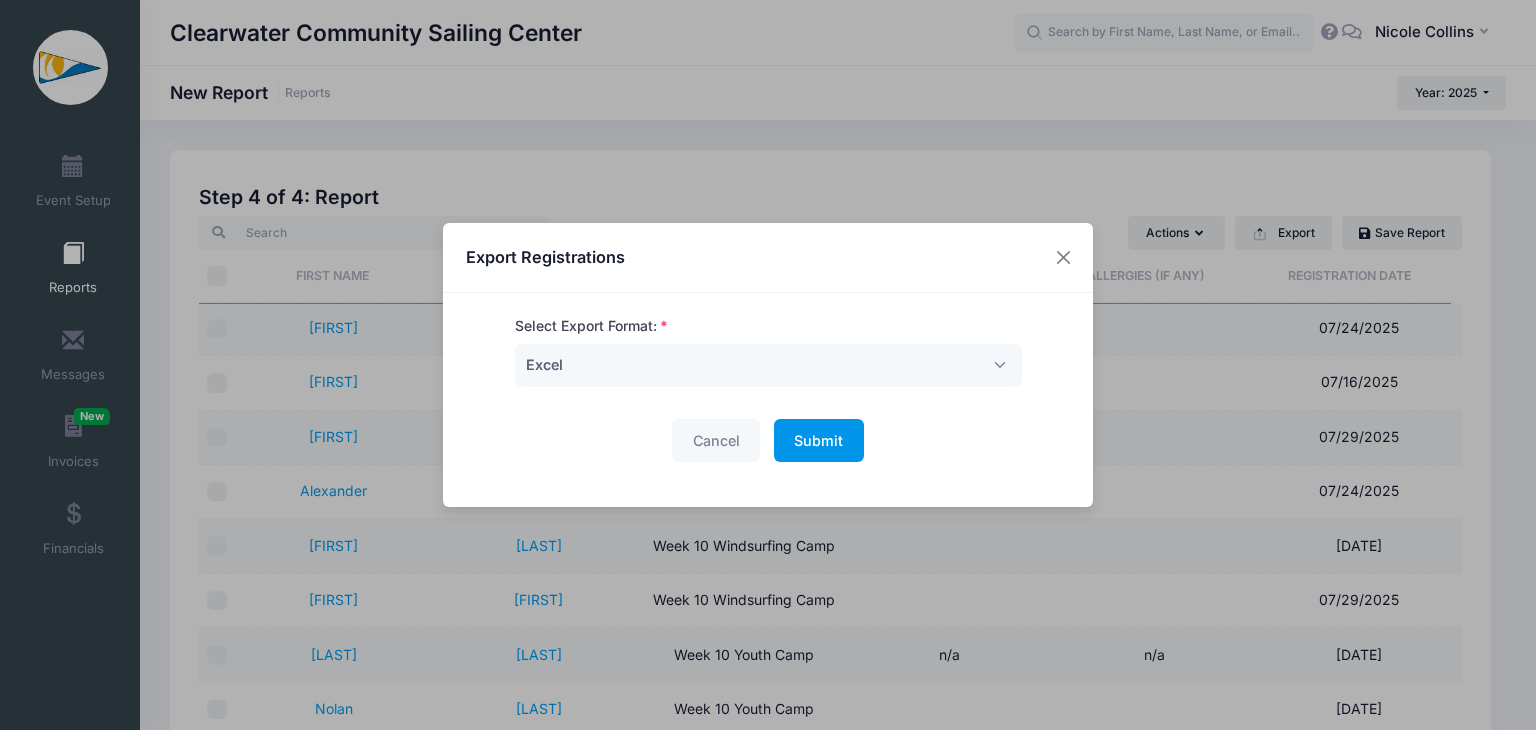 click on "Submit
Please wait..." at bounding box center (819, 440) 